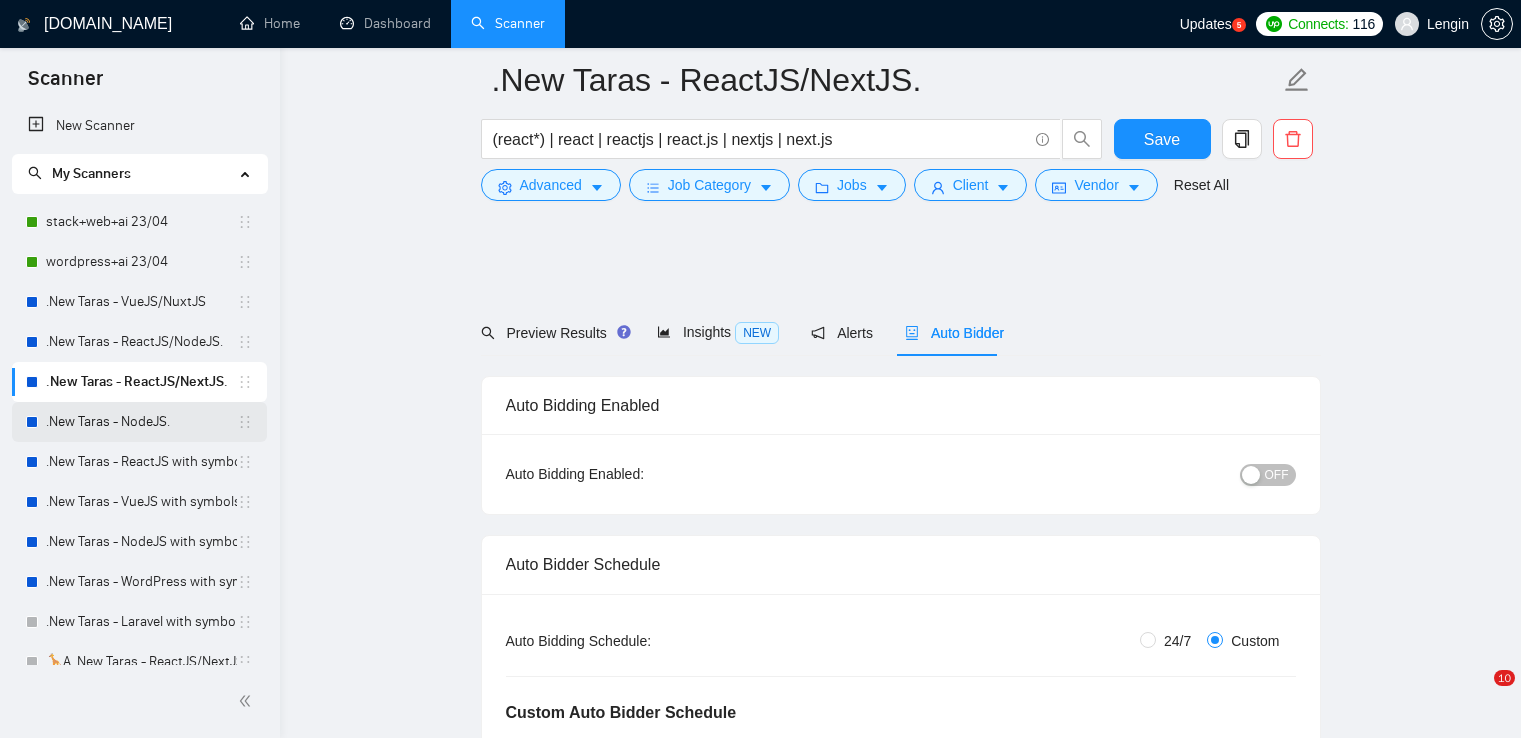 scroll, scrollTop: 3296, scrollLeft: 0, axis: vertical 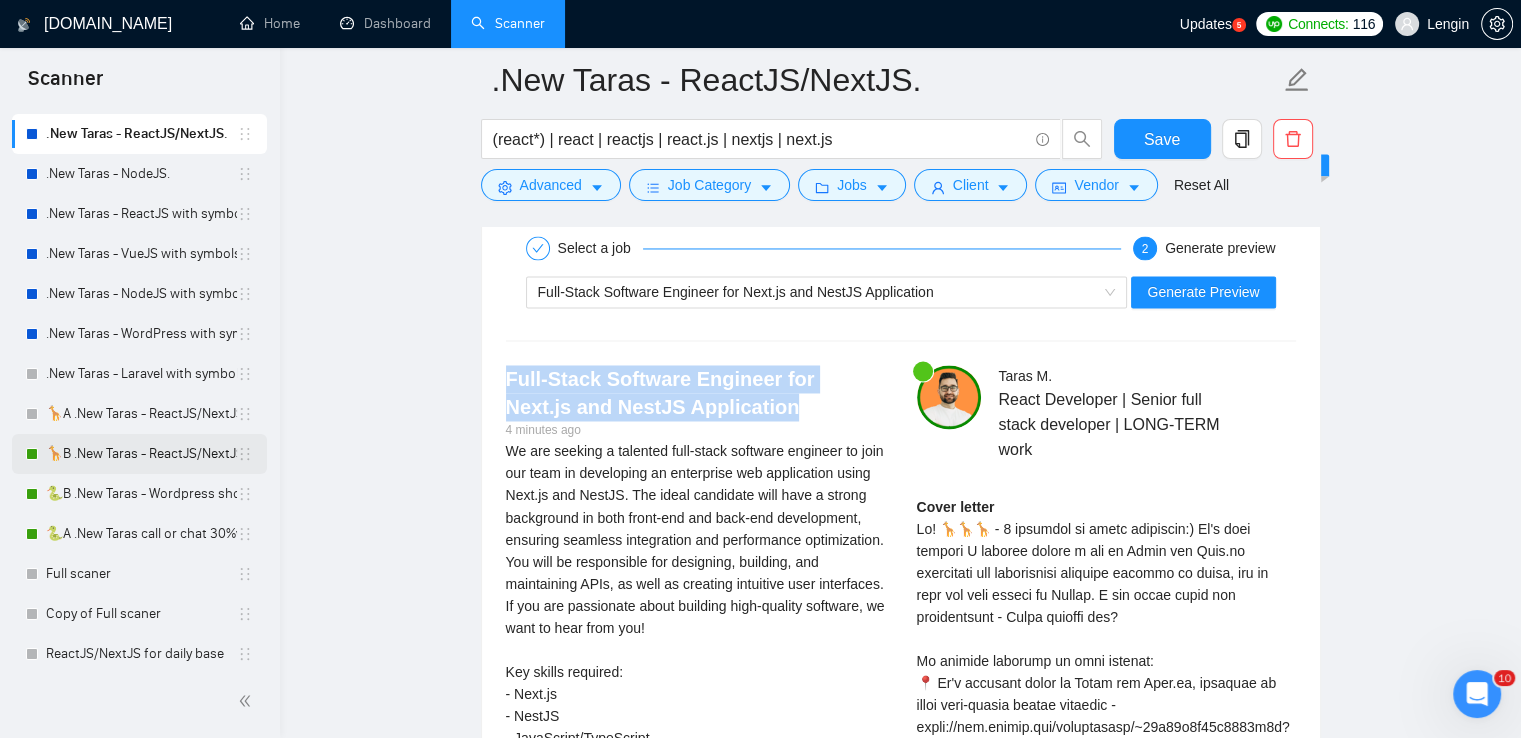 click on "🦒B .New Taras - ReactJS/NextJS rel exp 23/04" at bounding box center (141, 454) 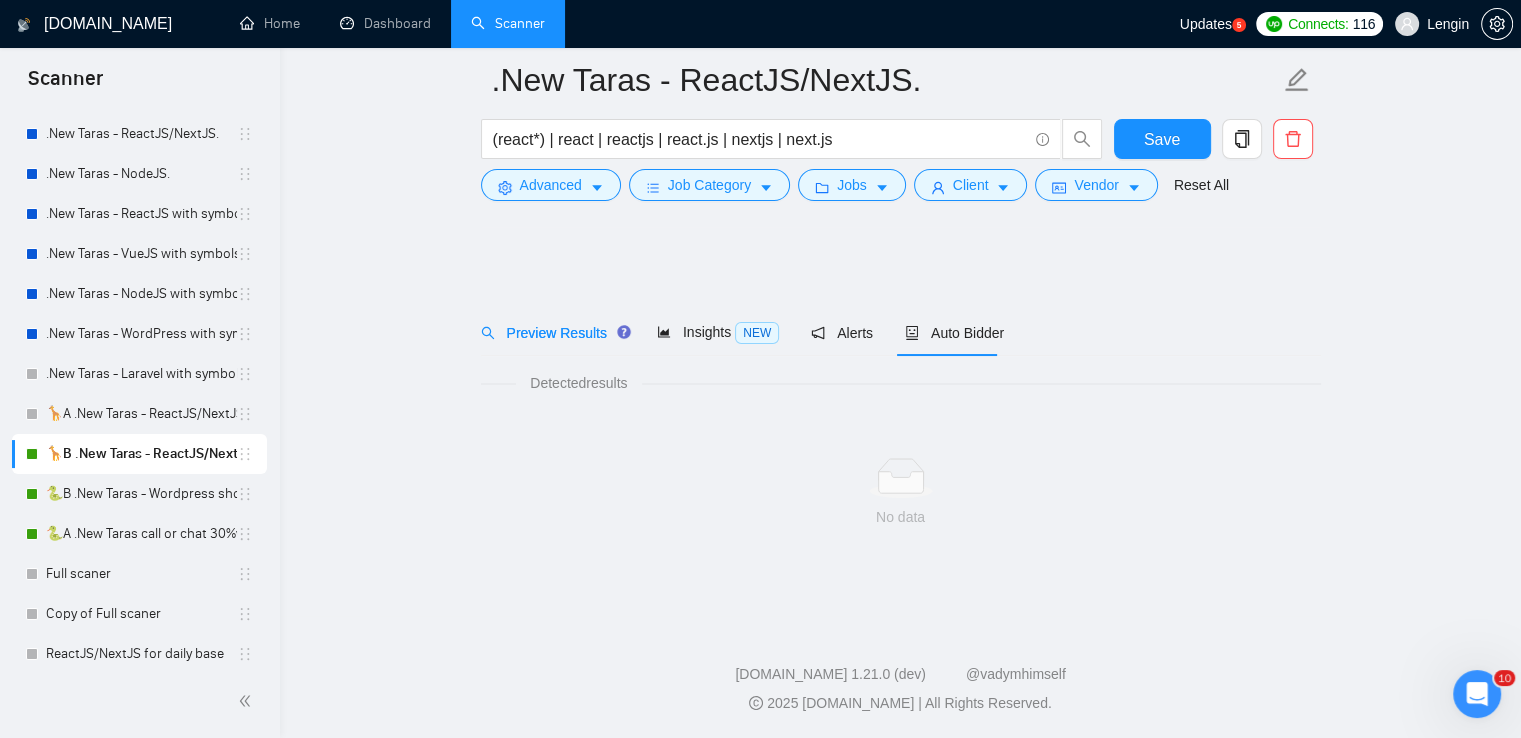 scroll, scrollTop: 0, scrollLeft: 0, axis: both 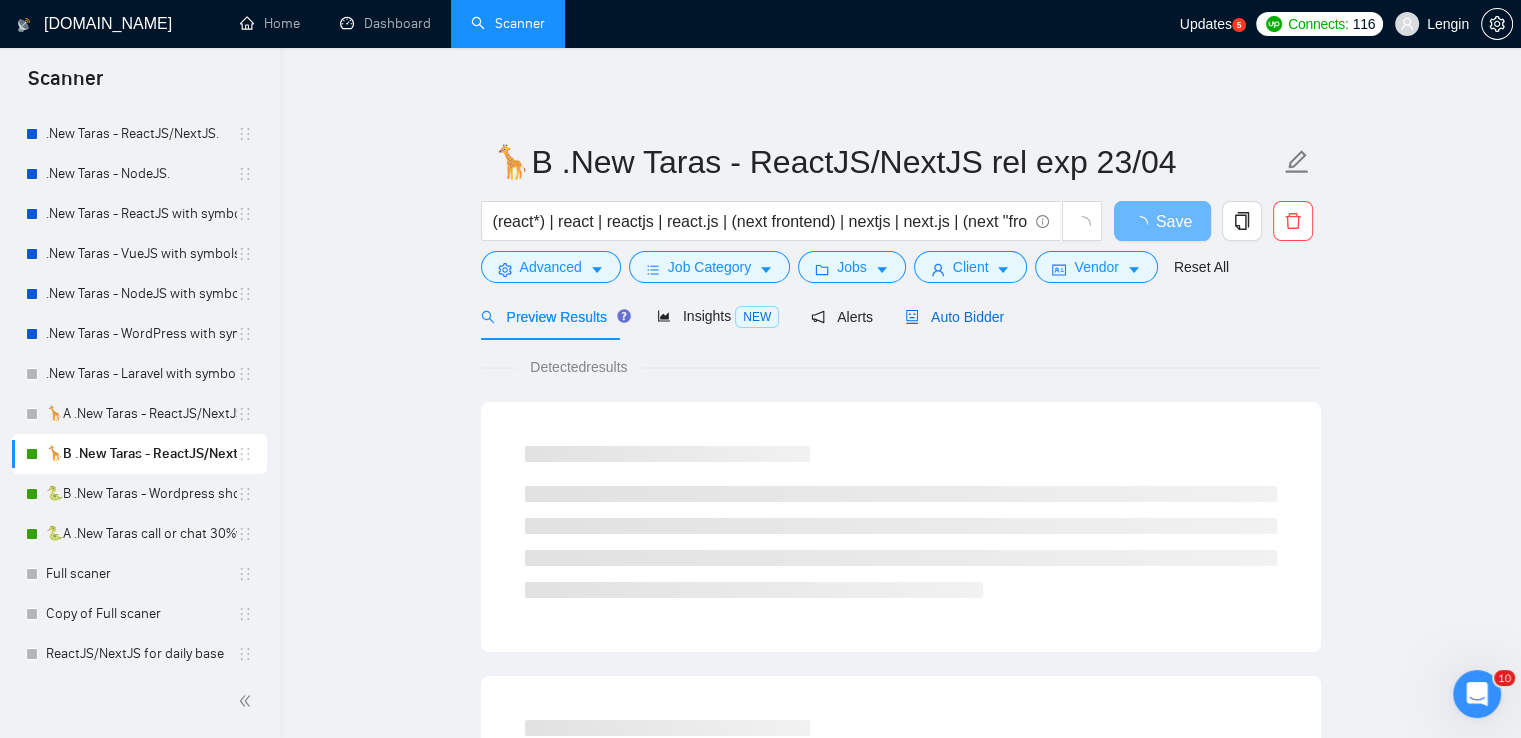 click on "Auto Bidder" at bounding box center [954, 317] 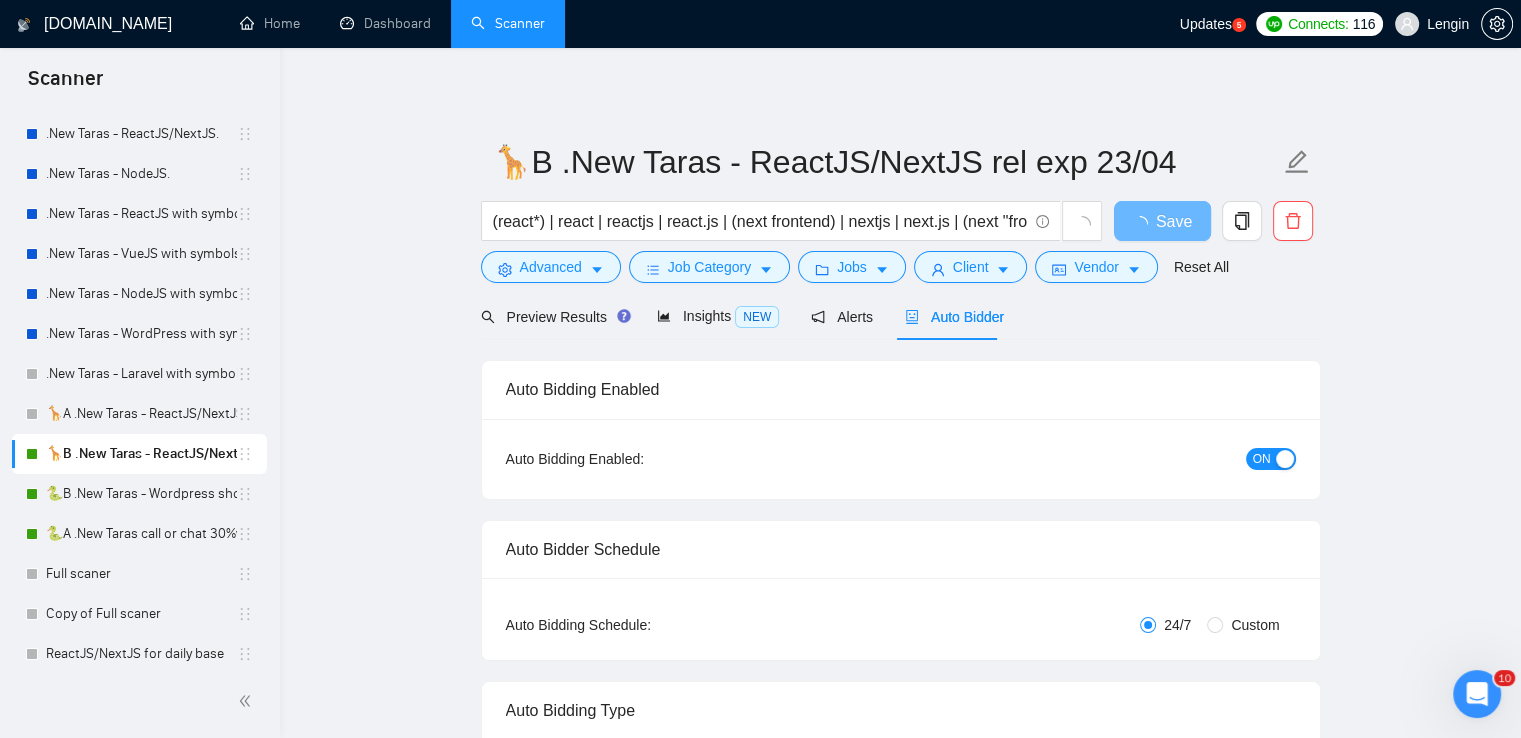 type 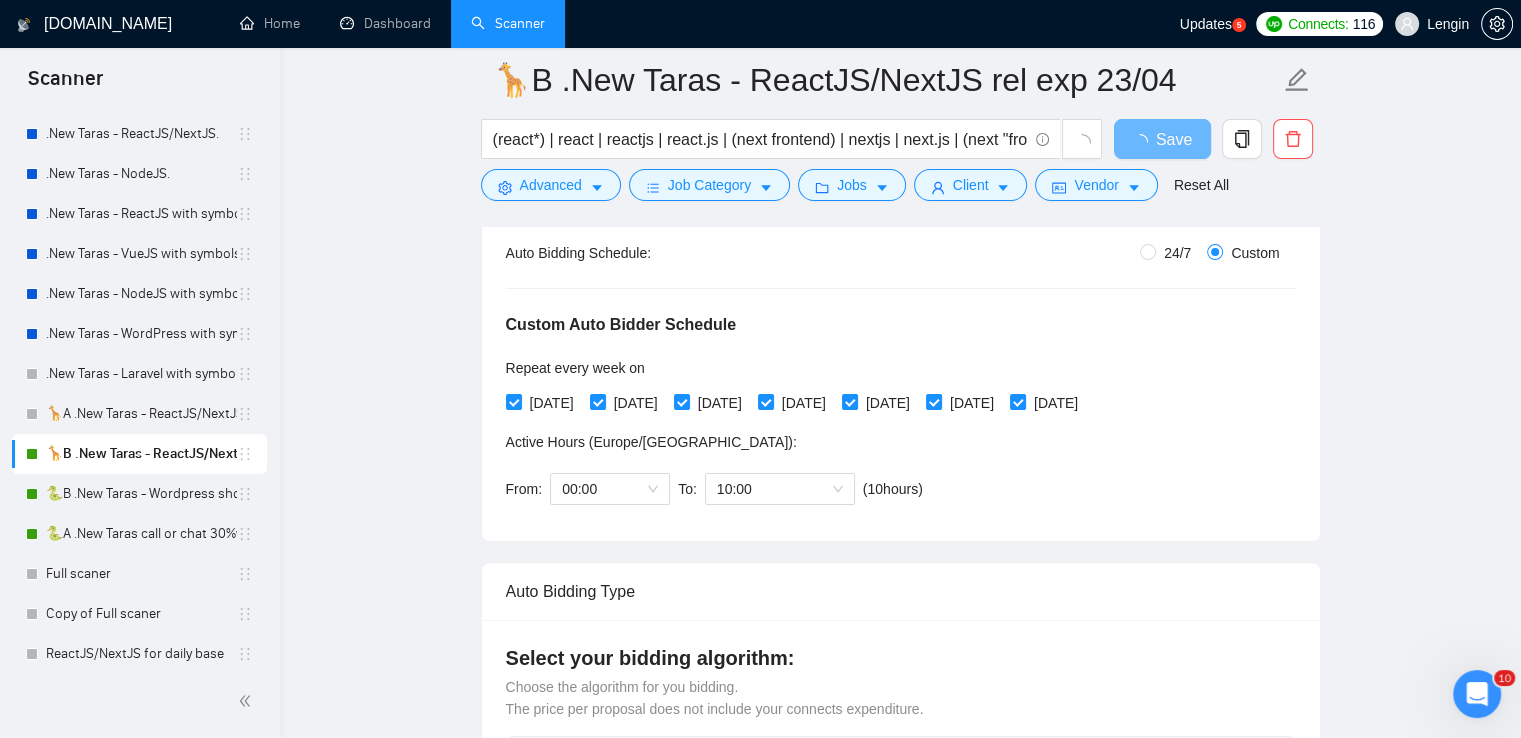 scroll, scrollTop: 394, scrollLeft: 0, axis: vertical 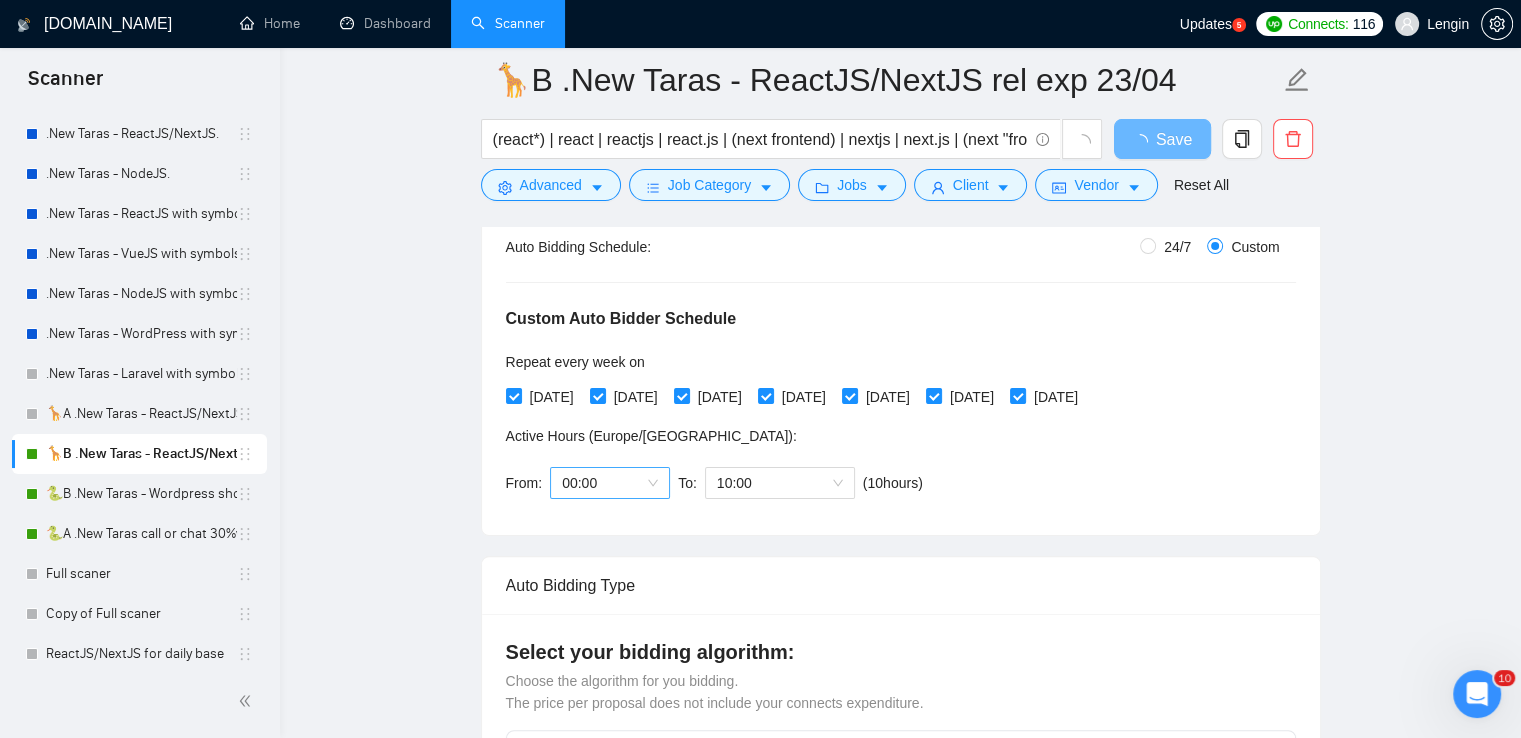 click on "00:00" at bounding box center [610, 483] 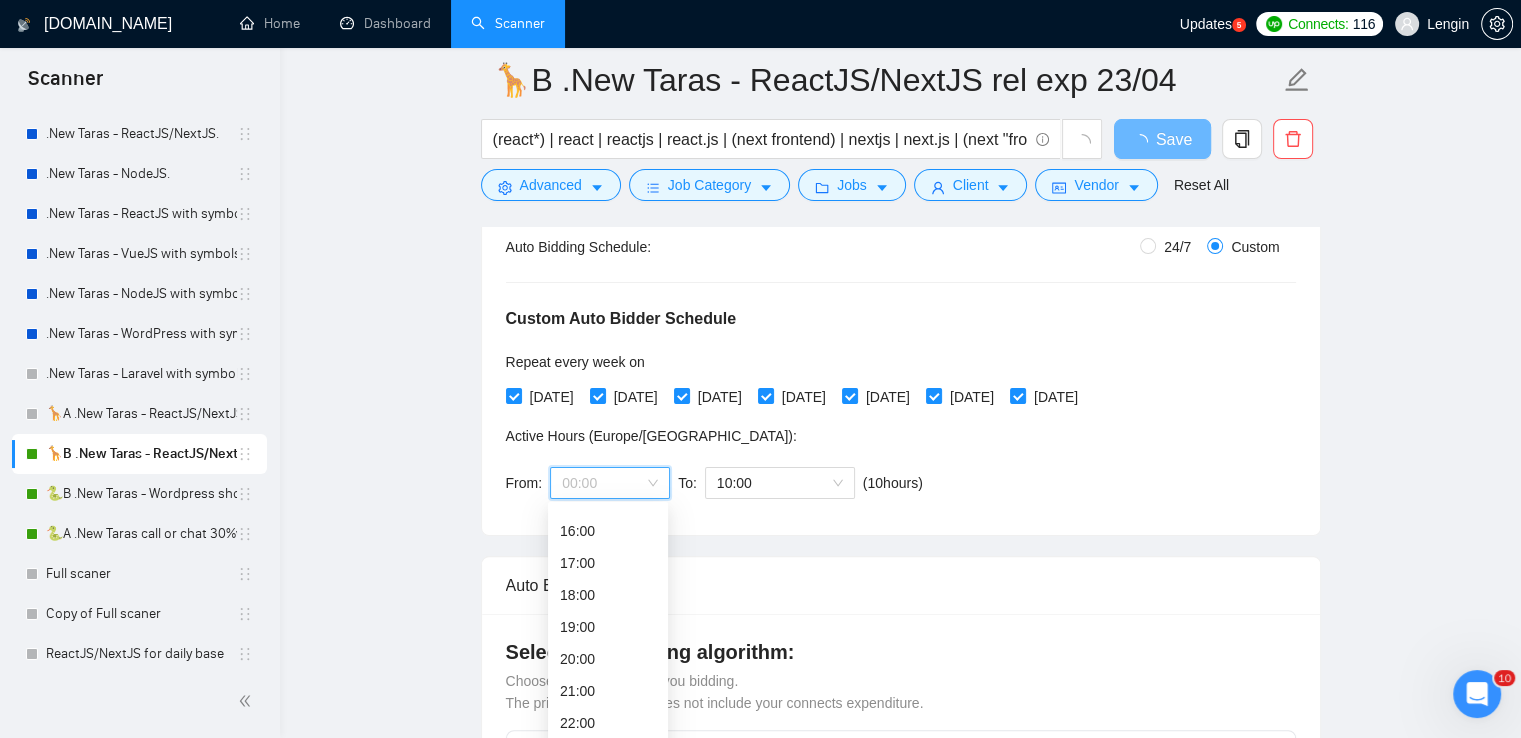 scroll, scrollTop: 512, scrollLeft: 0, axis: vertical 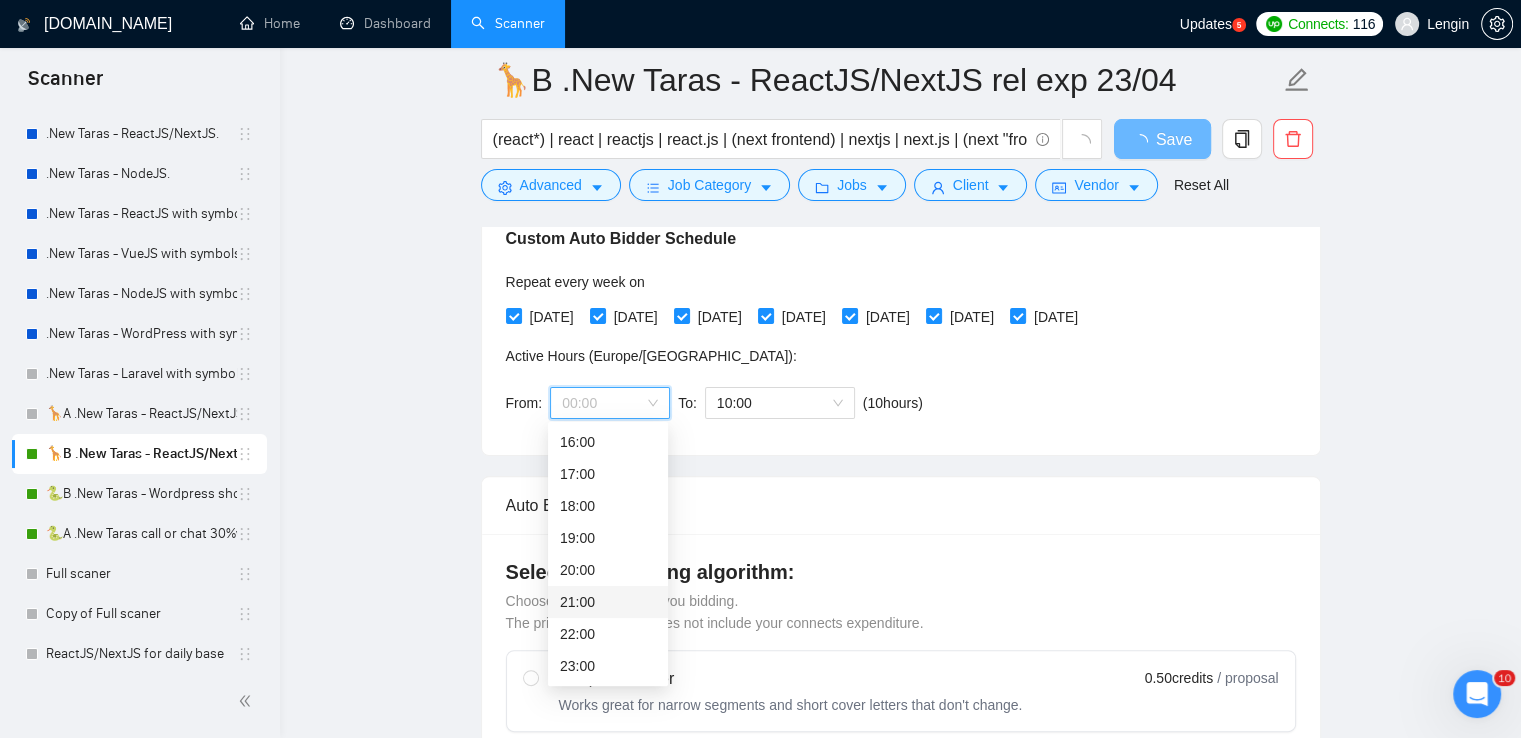 click on "21:00" at bounding box center (608, 602) 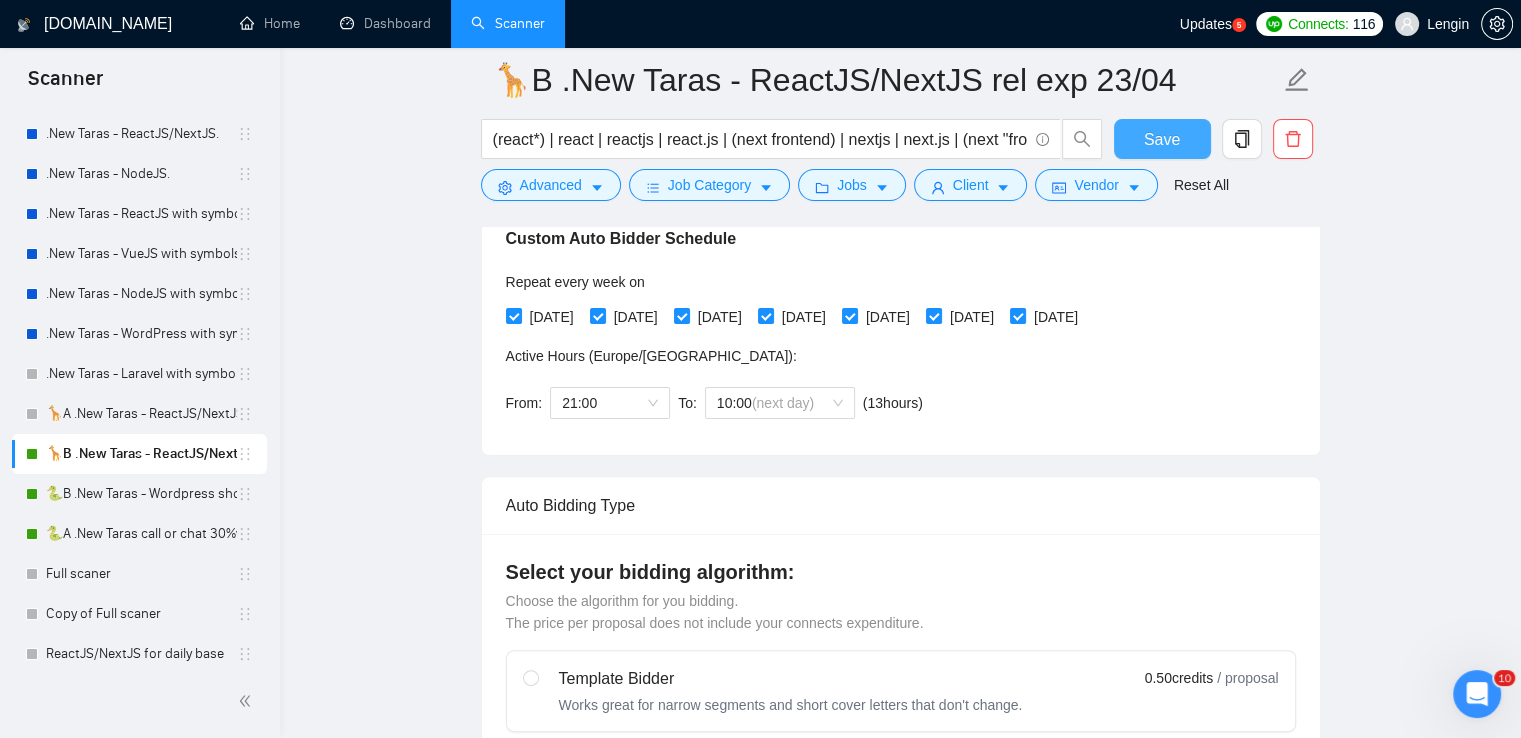 click on "Save" at bounding box center (1162, 139) 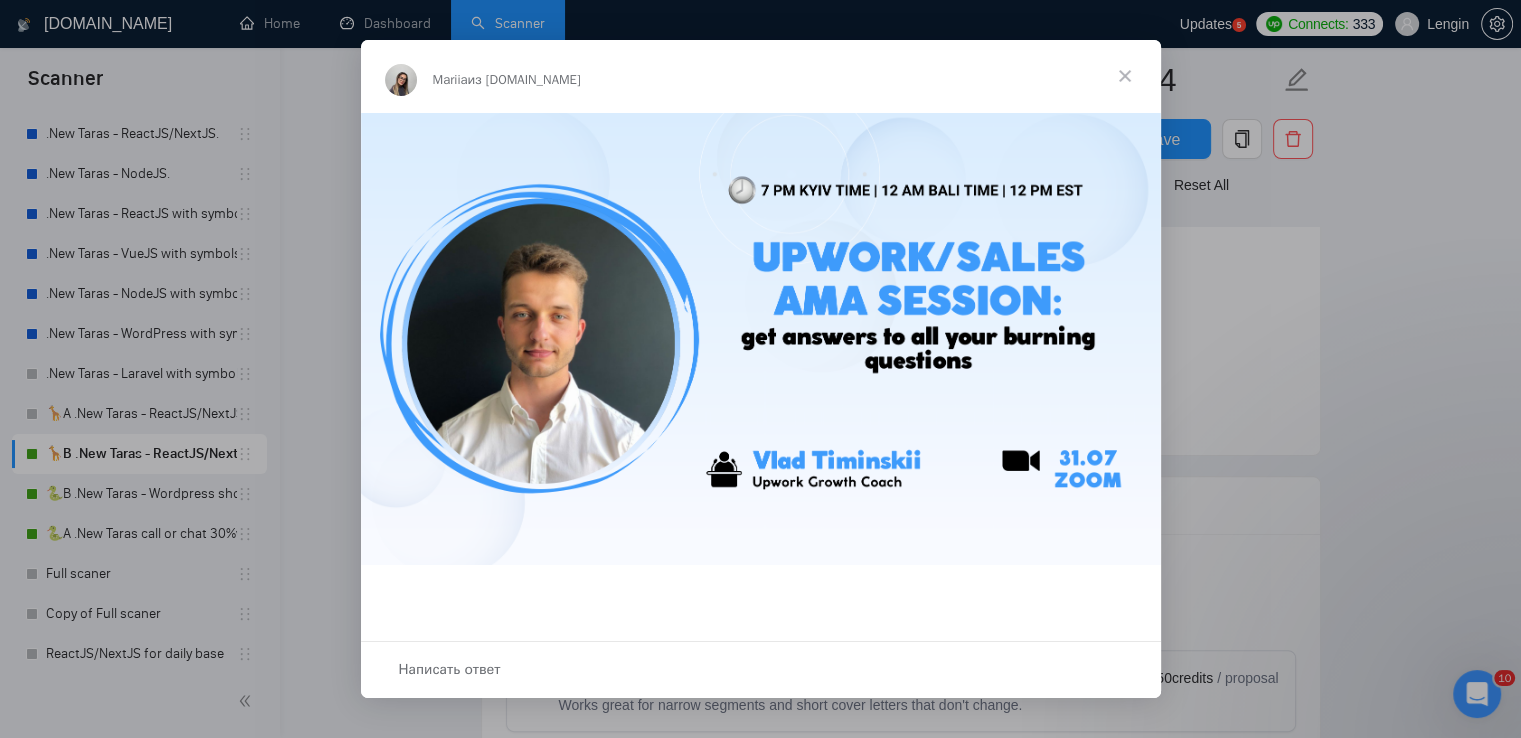 scroll, scrollTop: 0, scrollLeft: 0, axis: both 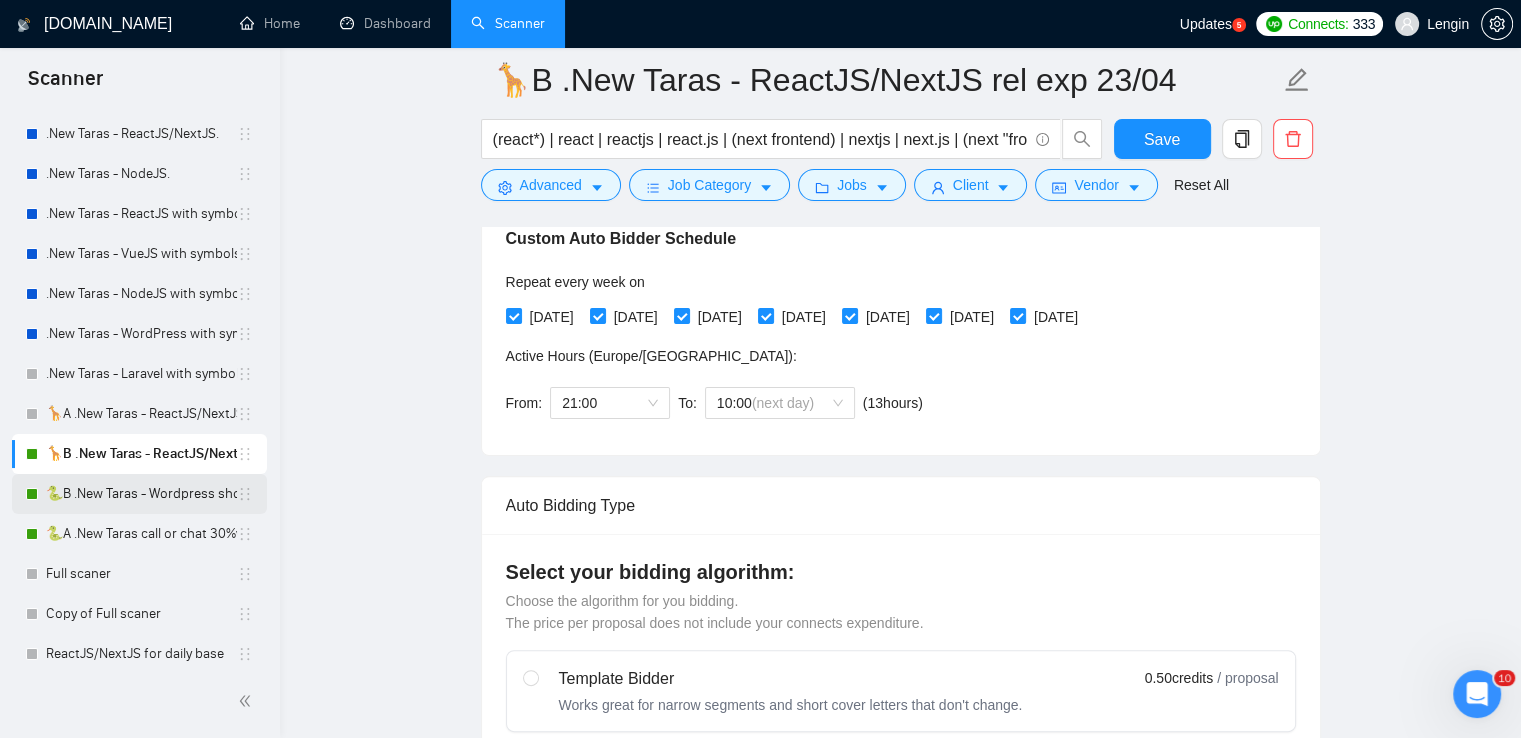click on "🐍B .New Taras - Wordpress short 23/04" at bounding box center [141, 494] 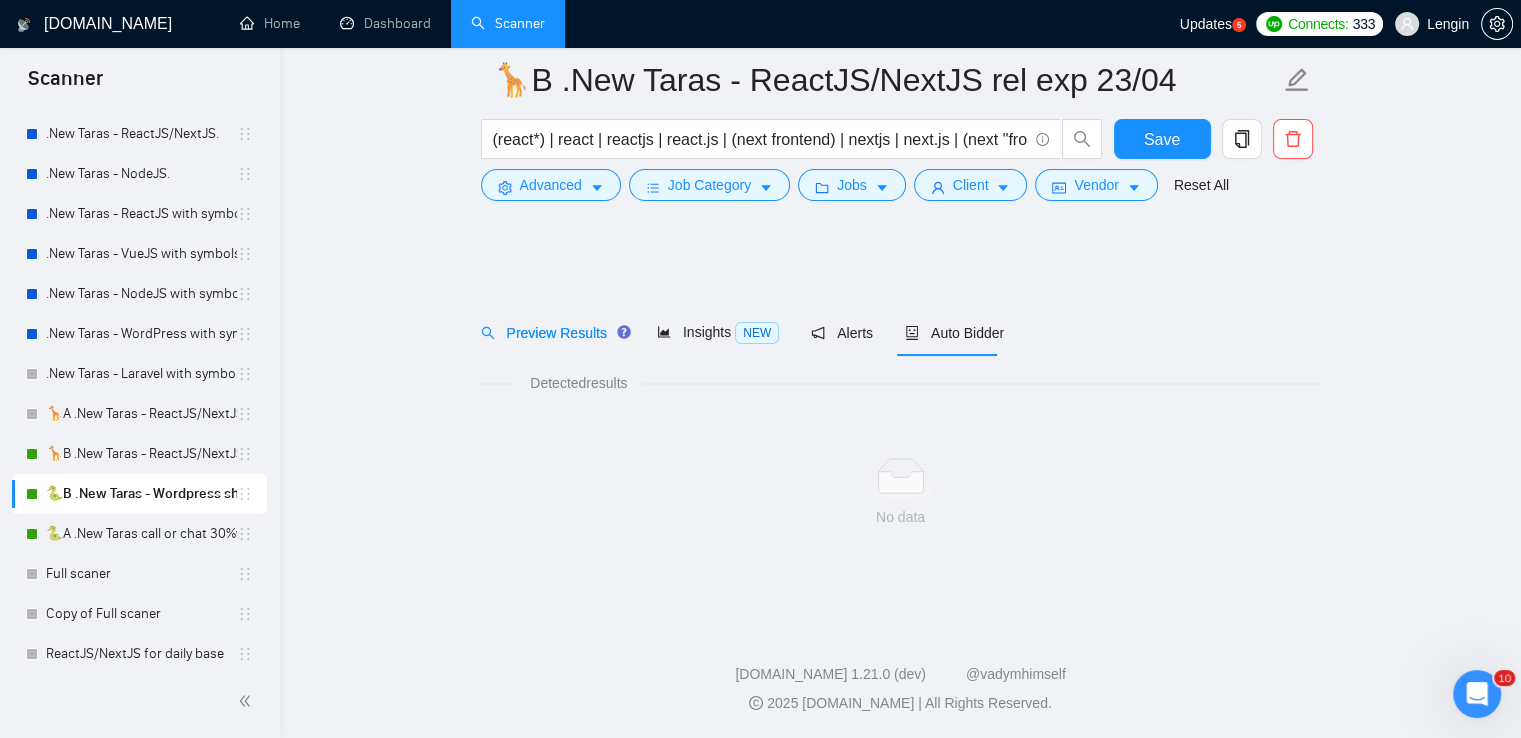 scroll, scrollTop: 0, scrollLeft: 0, axis: both 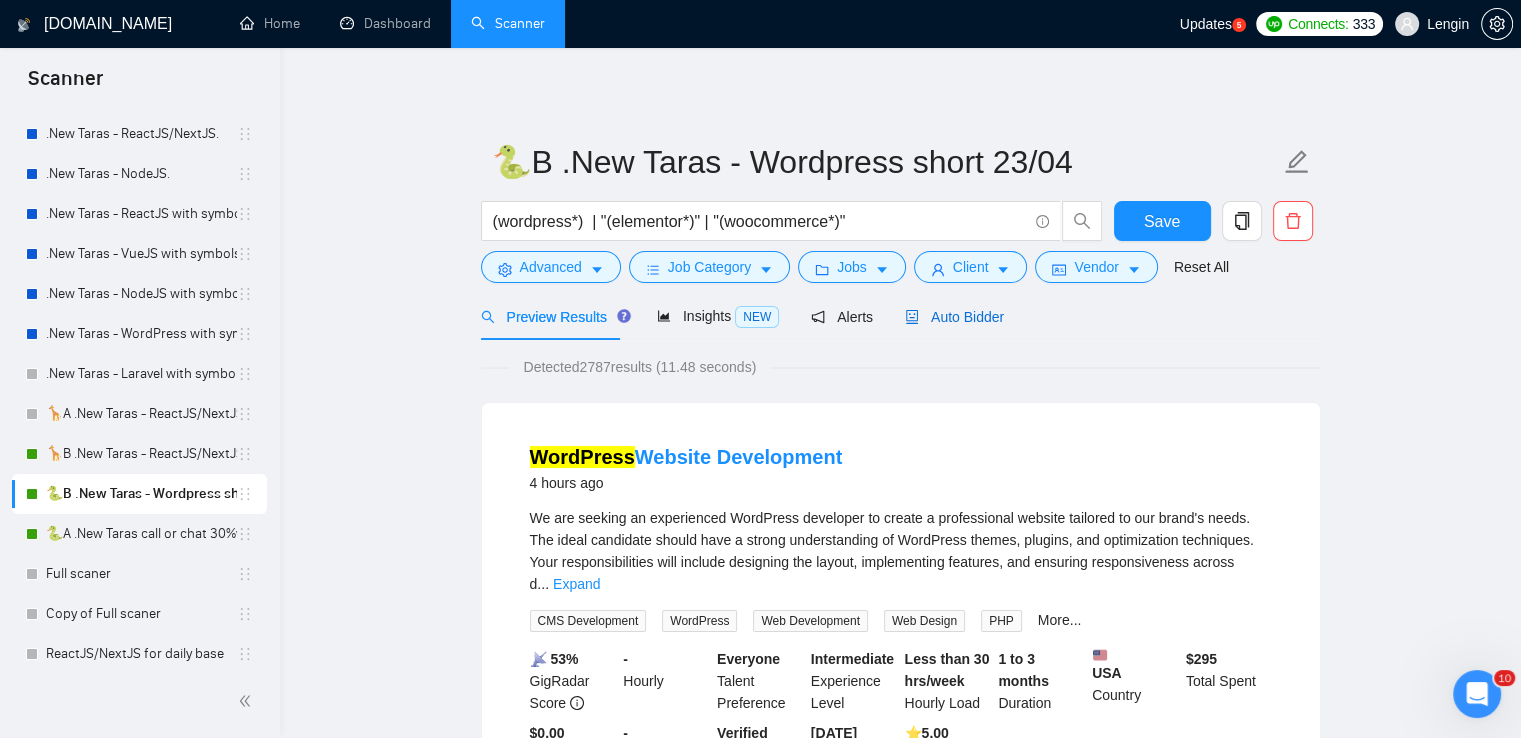 click on "Auto Bidder" at bounding box center [954, 317] 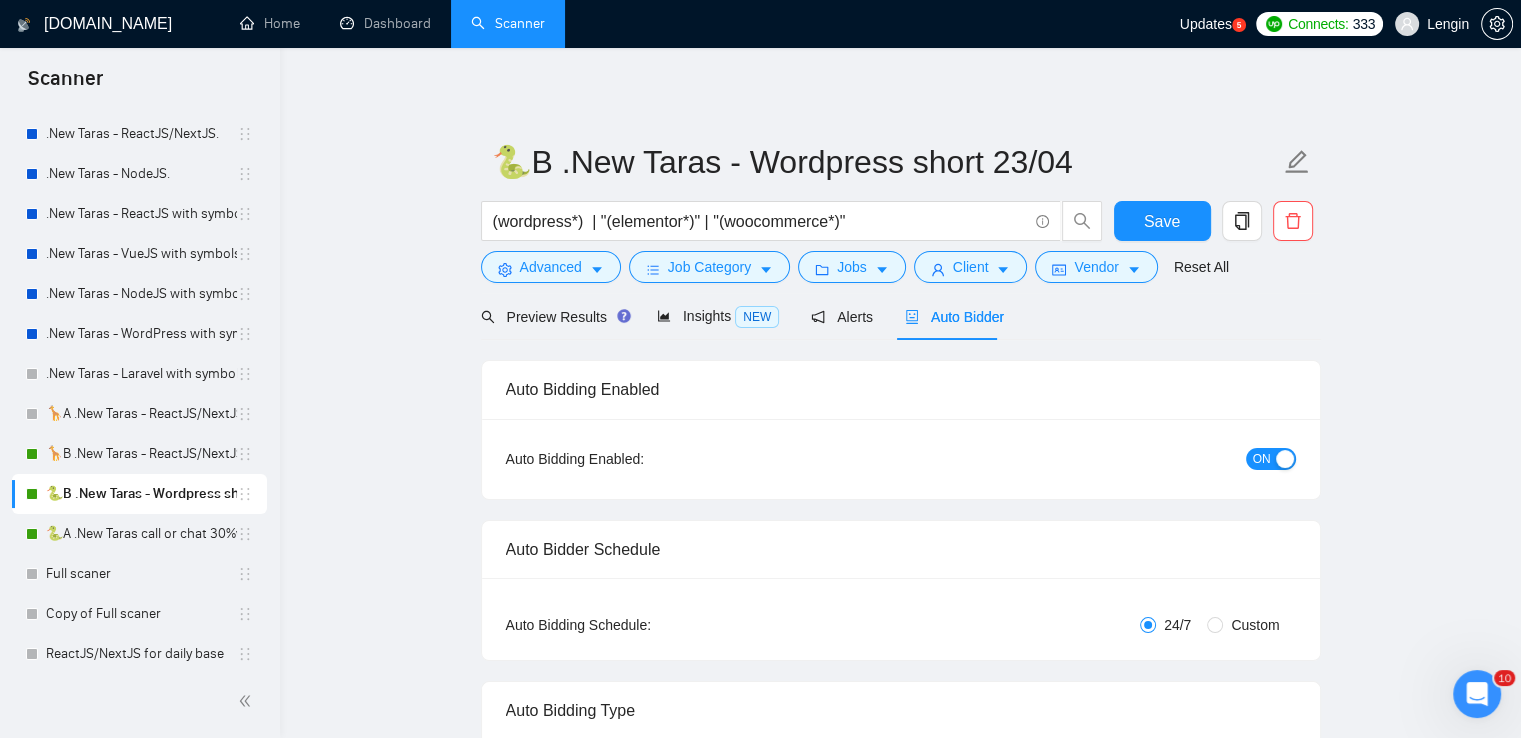 radio on "false" 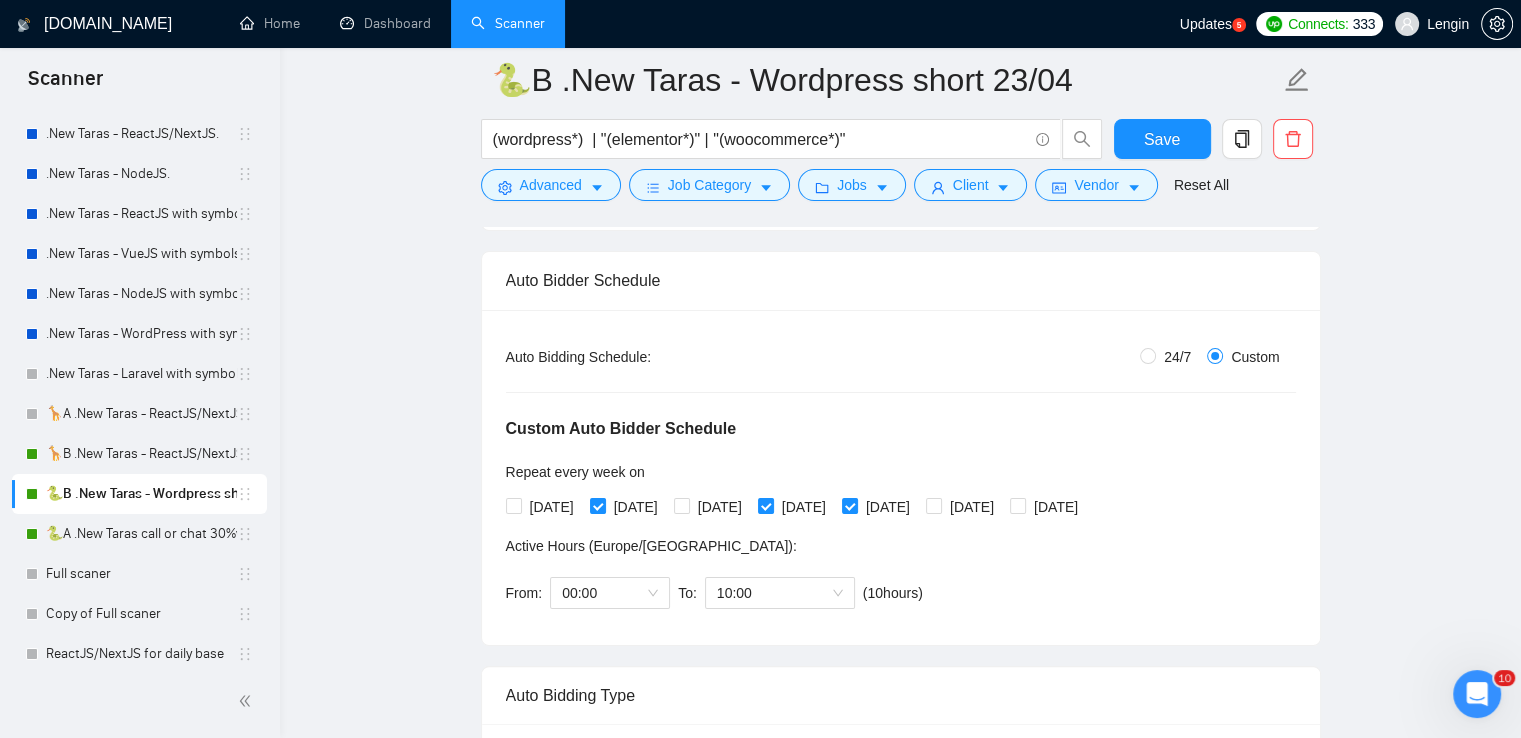 scroll, scrollTop: 284, scrollLeft: 0, axis: vertical 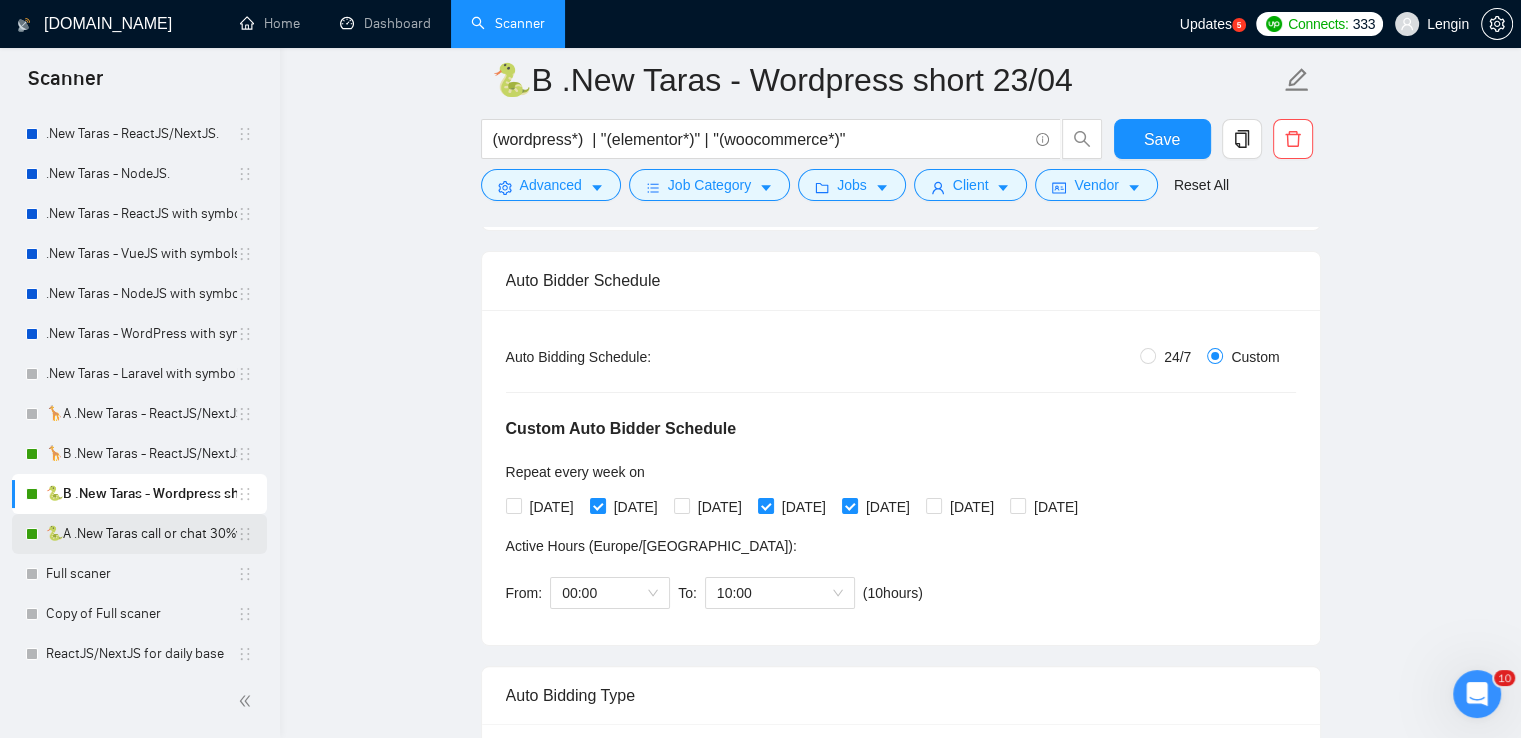 click on "🐍A .New Taras call or chat 30%view 0 reply 23/04" at bounding box center (141, 534) 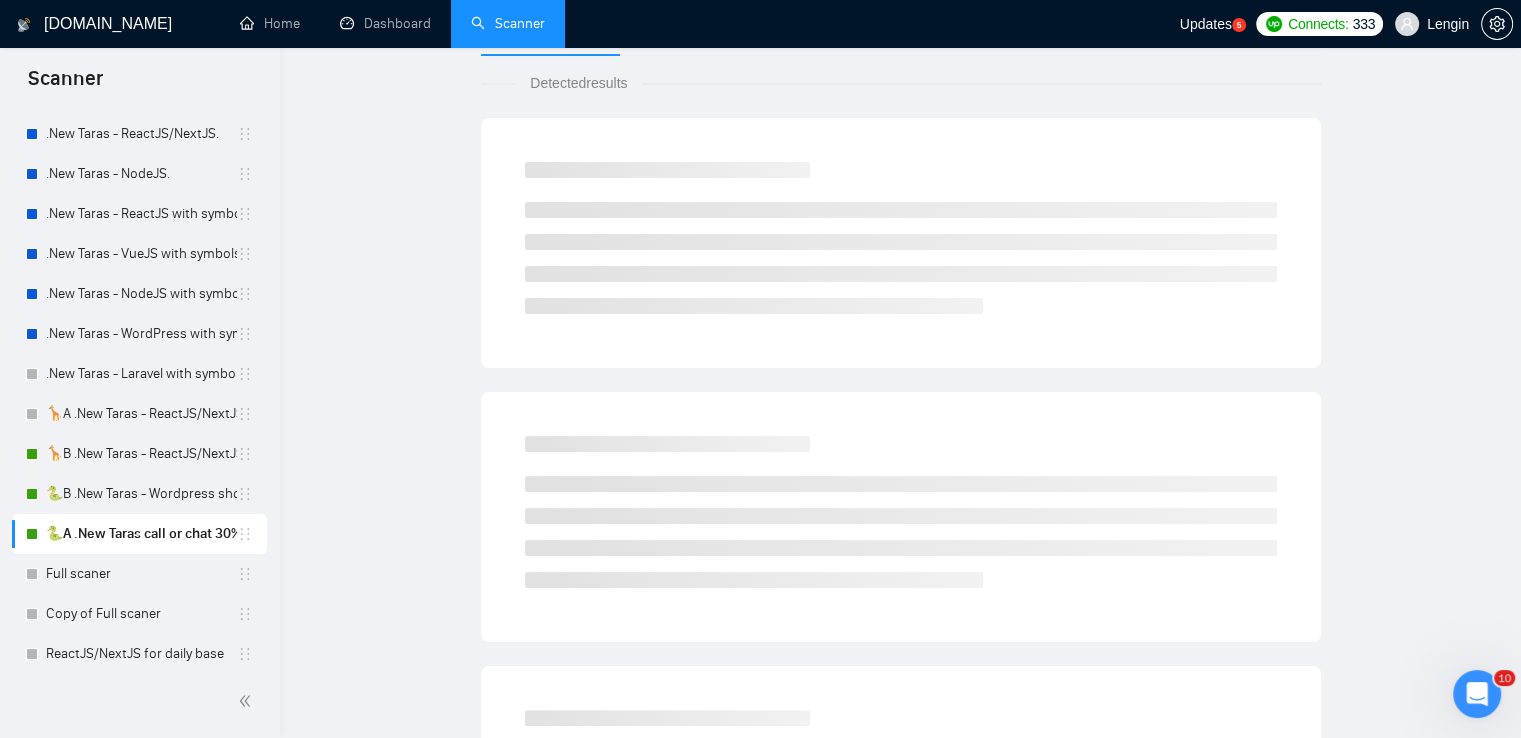 scroll, scrollTop: 0, scrollLeft: 0, axis: both 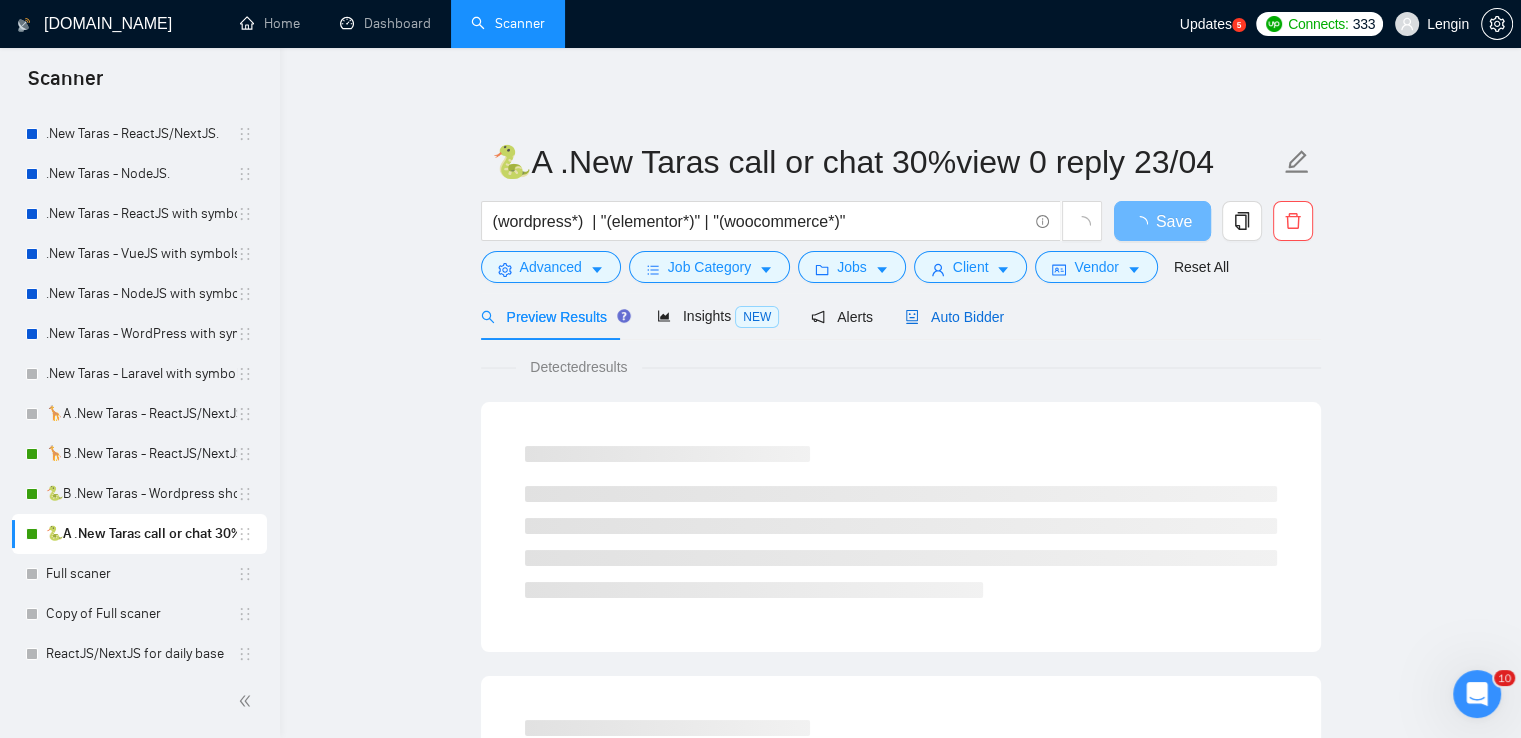 click on "Auto Bidder" at bounding box center (954, 317) 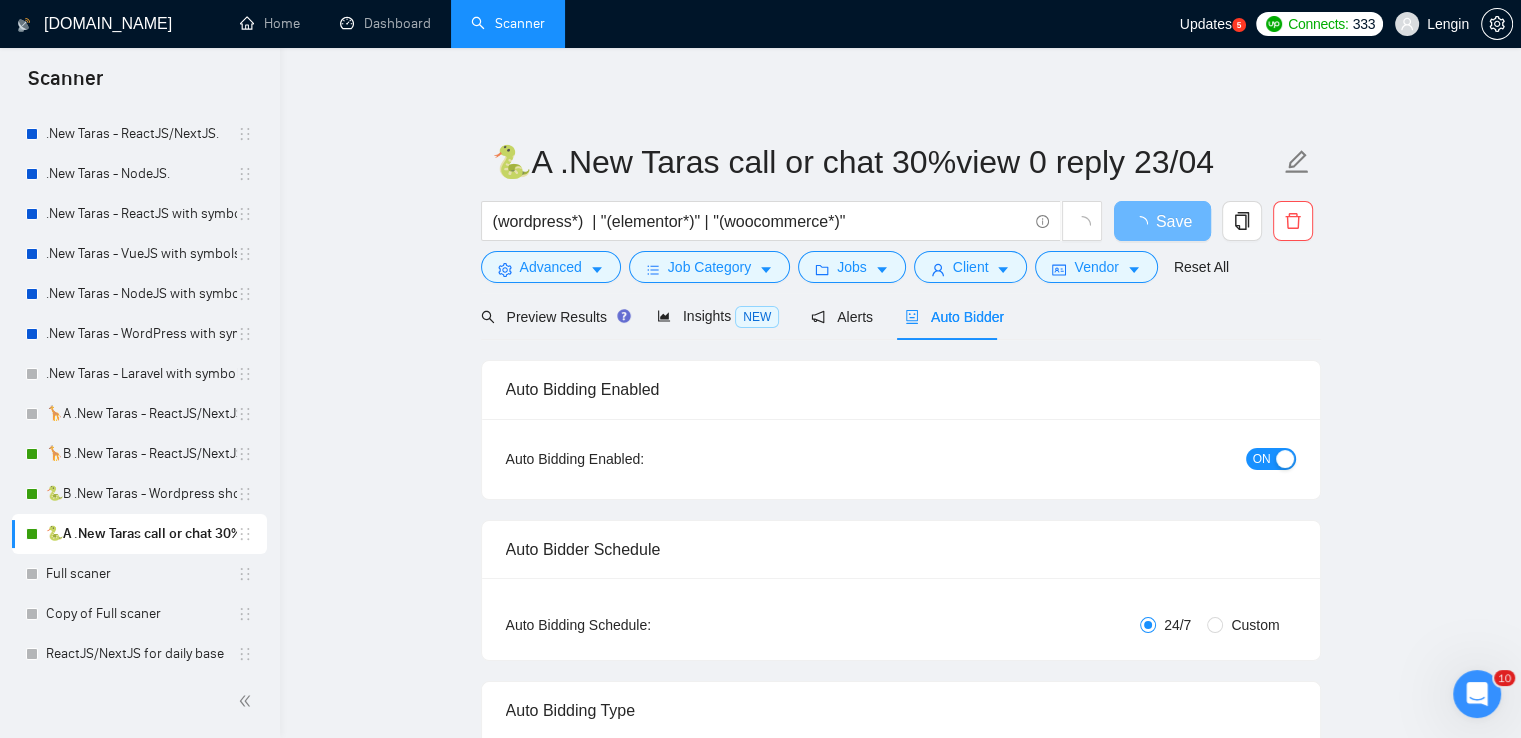 type 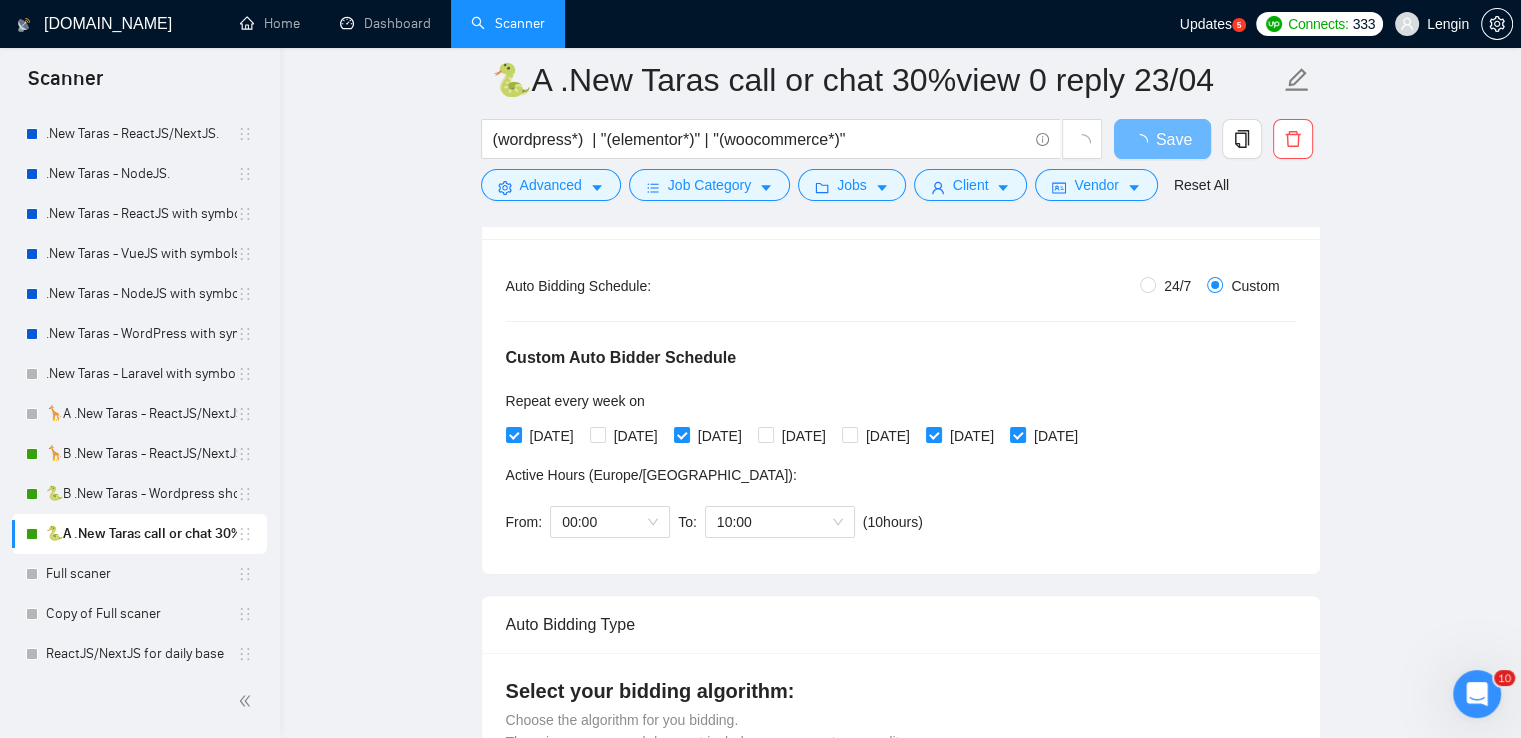 scroll, scrollTop: 356, scrollLeft: 0, axis: vertical 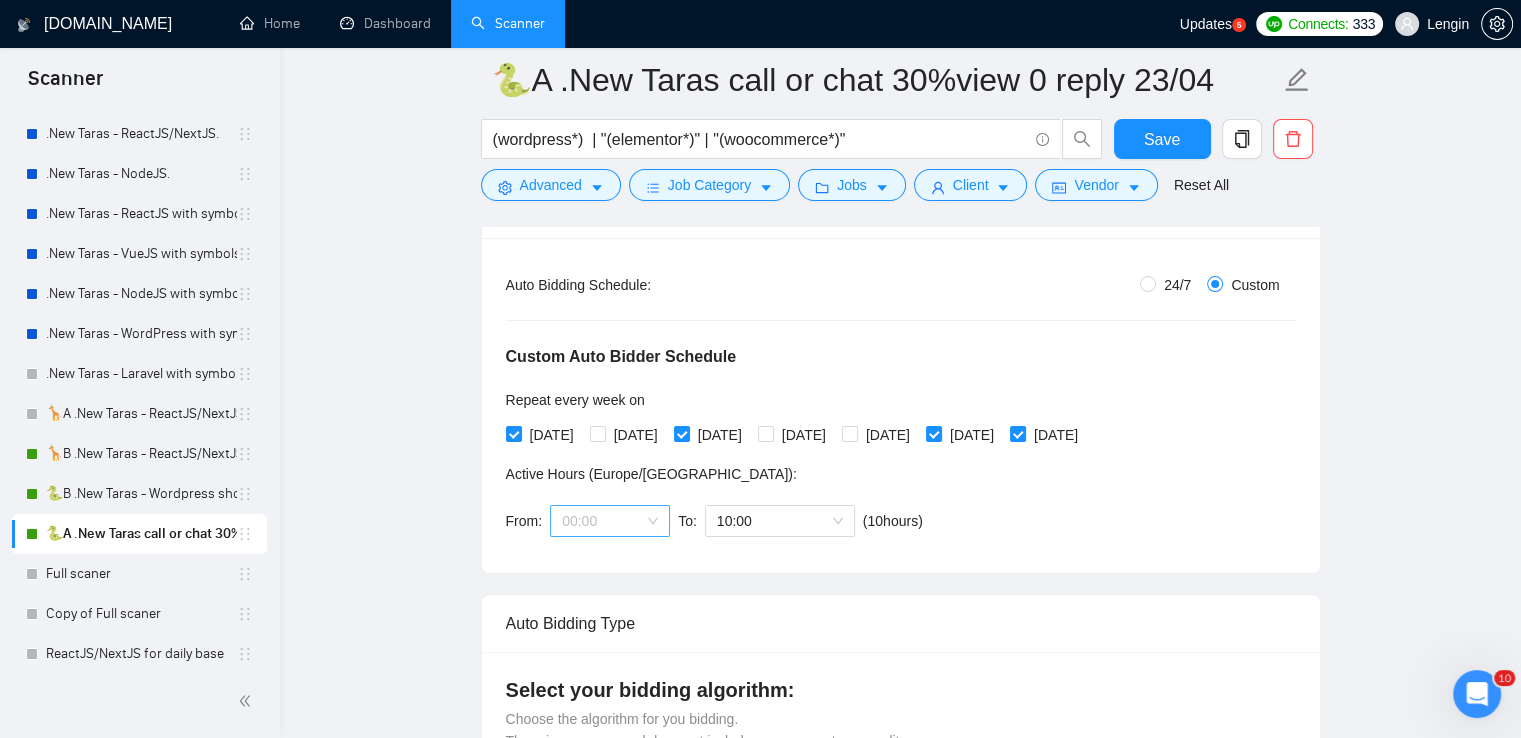 click on "00:00" at bounding box center (610, 521) 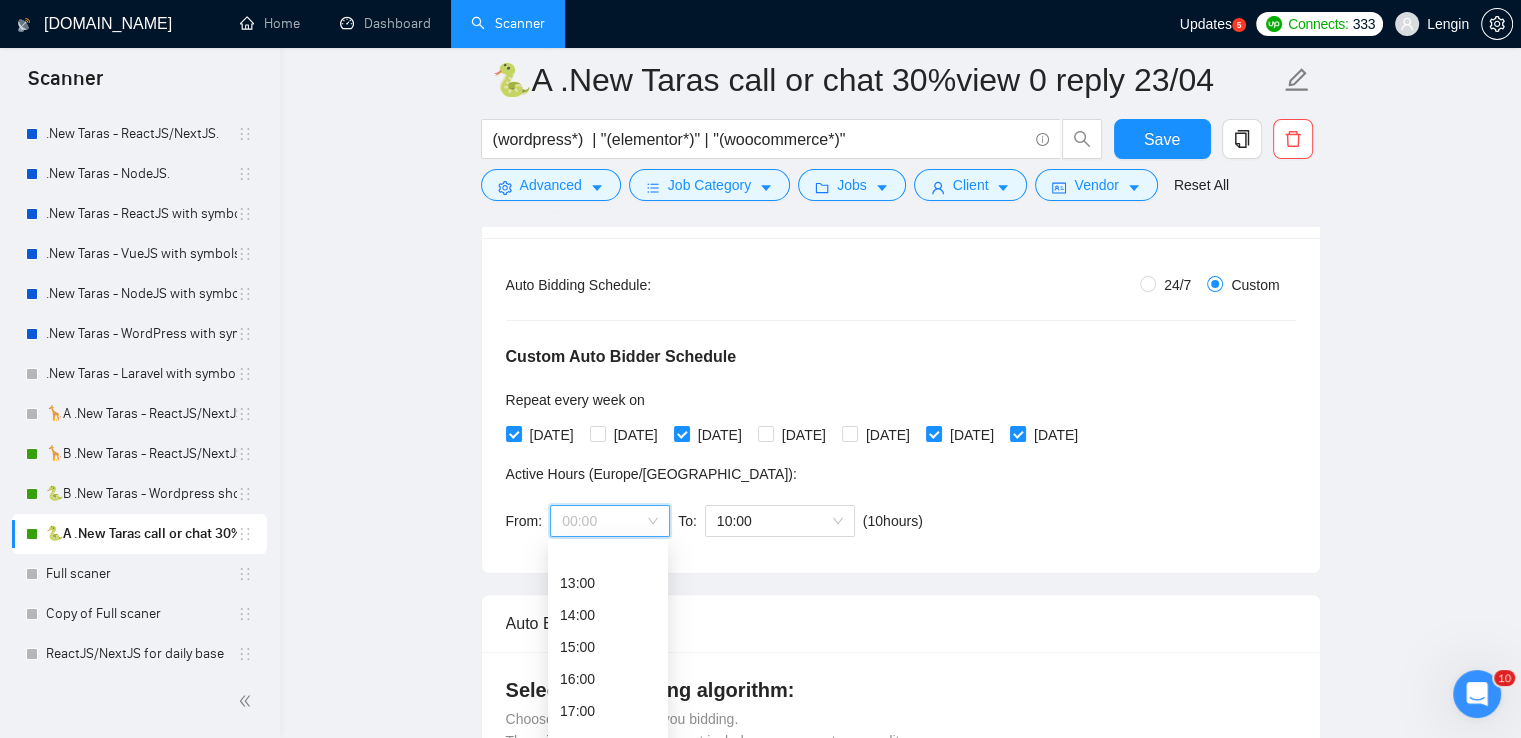 scroll, scrollTop: 512, scrollLeft: 0, axis: vertical 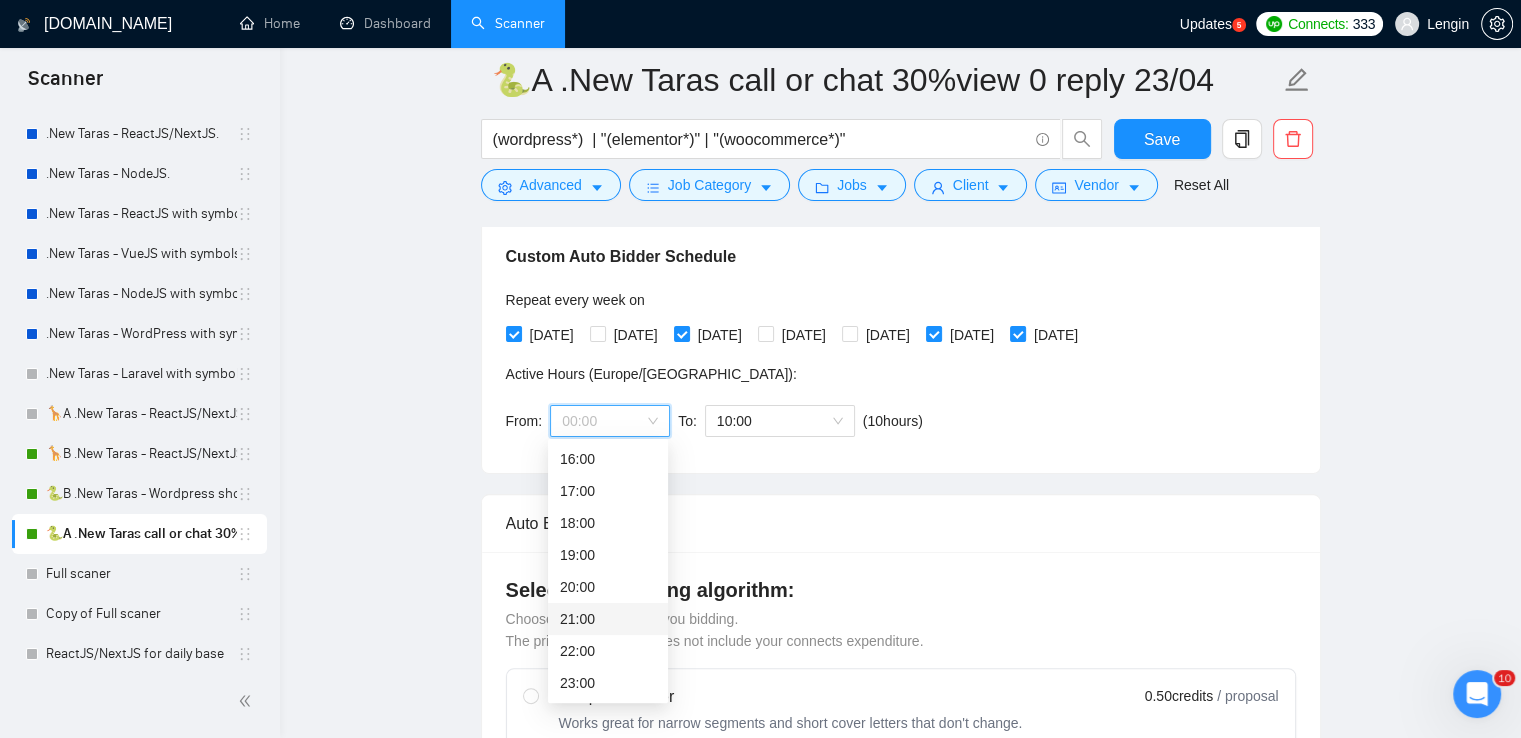 click on "21:00" at bounding box center [608, 619] 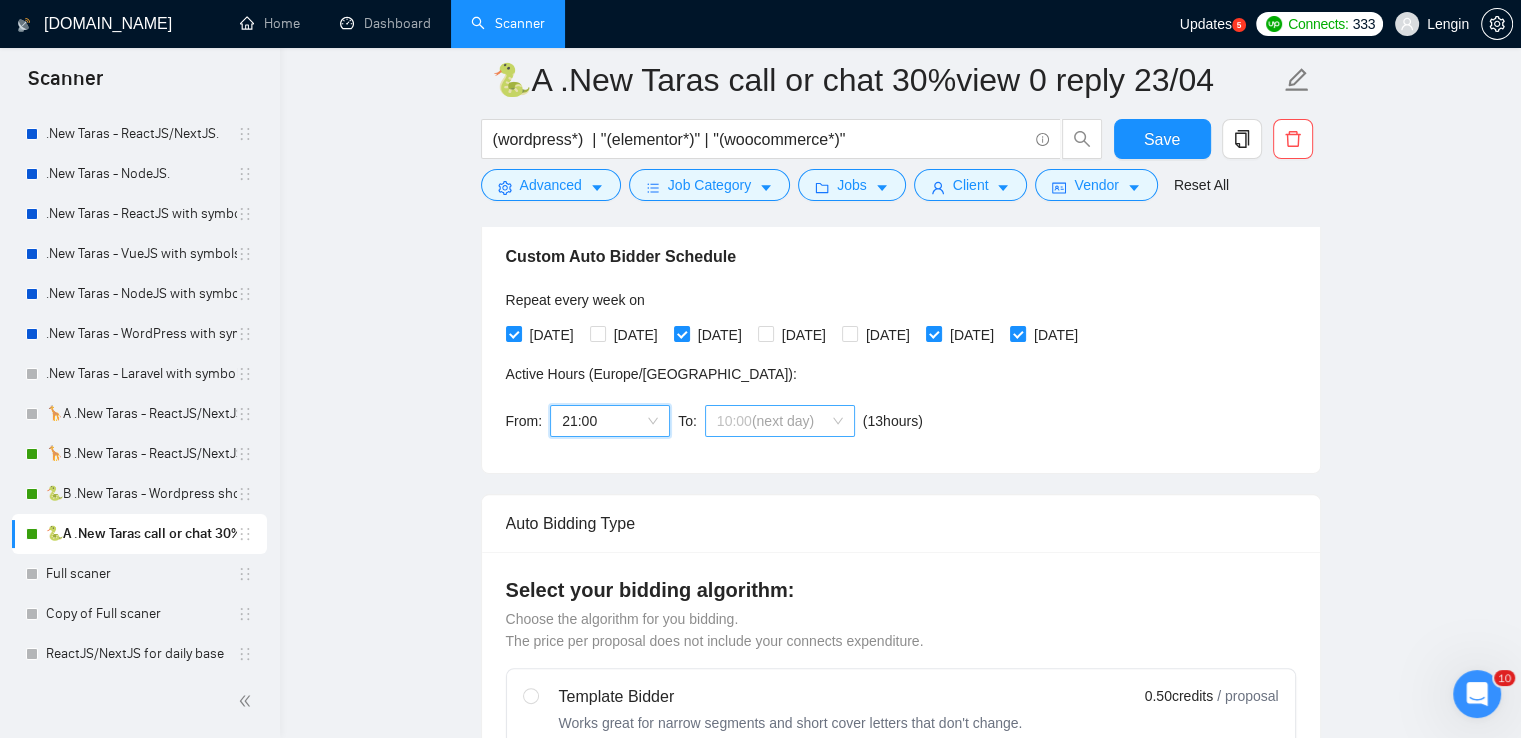 scroll, scrollTop: 96, scrollLeft: 0, axis: vertical 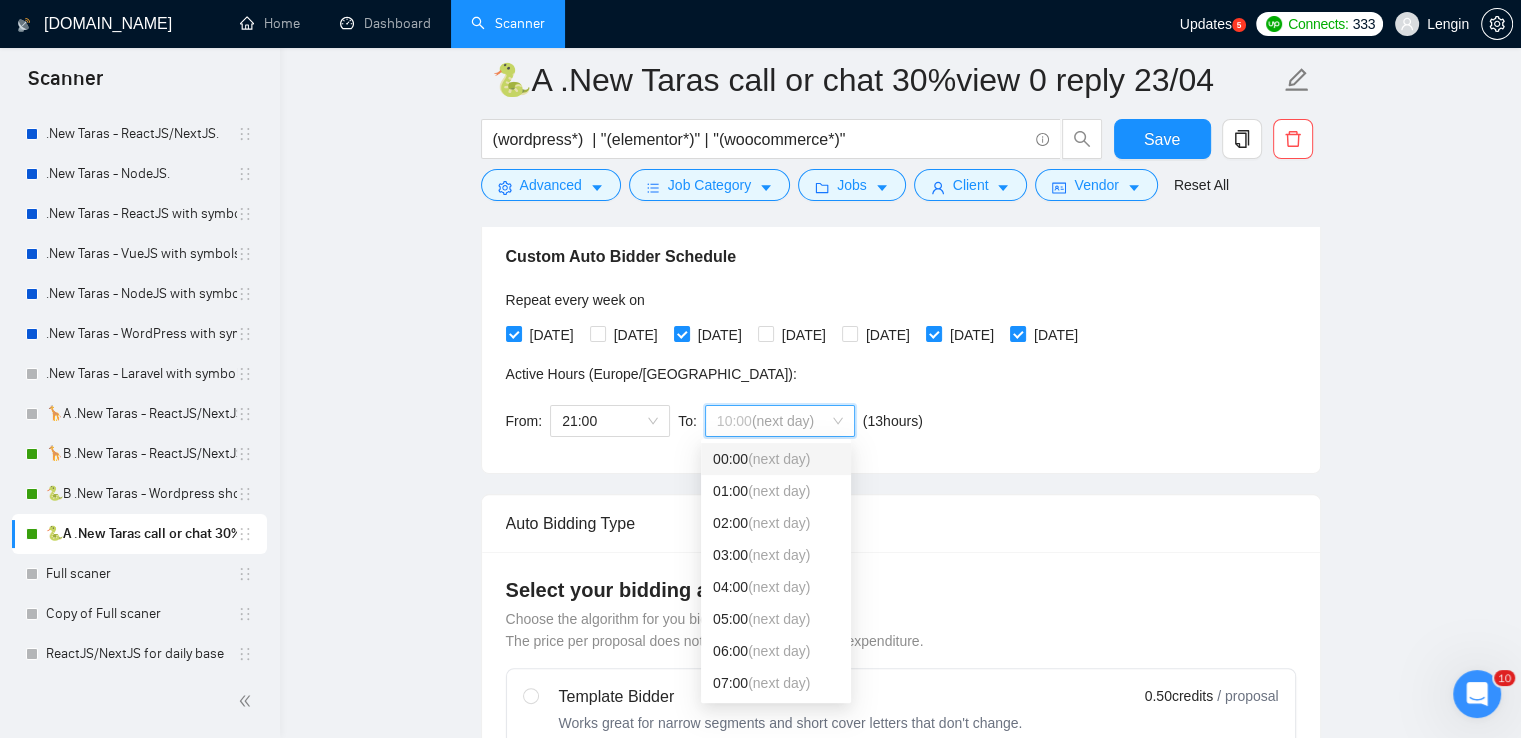 click on "(next day)" at bounding box center [779, 459] 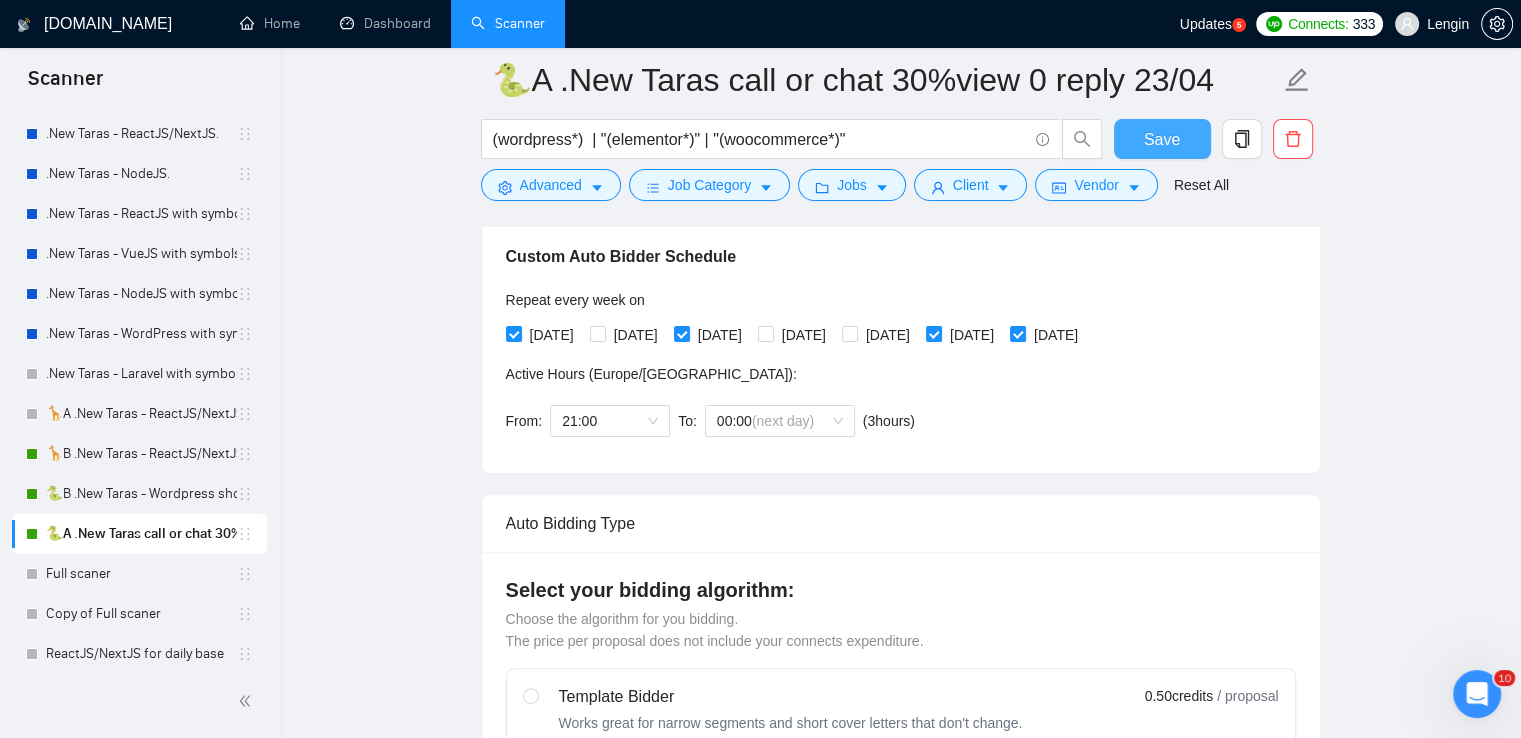 click on "Save" at bounding box center [1162, 139] 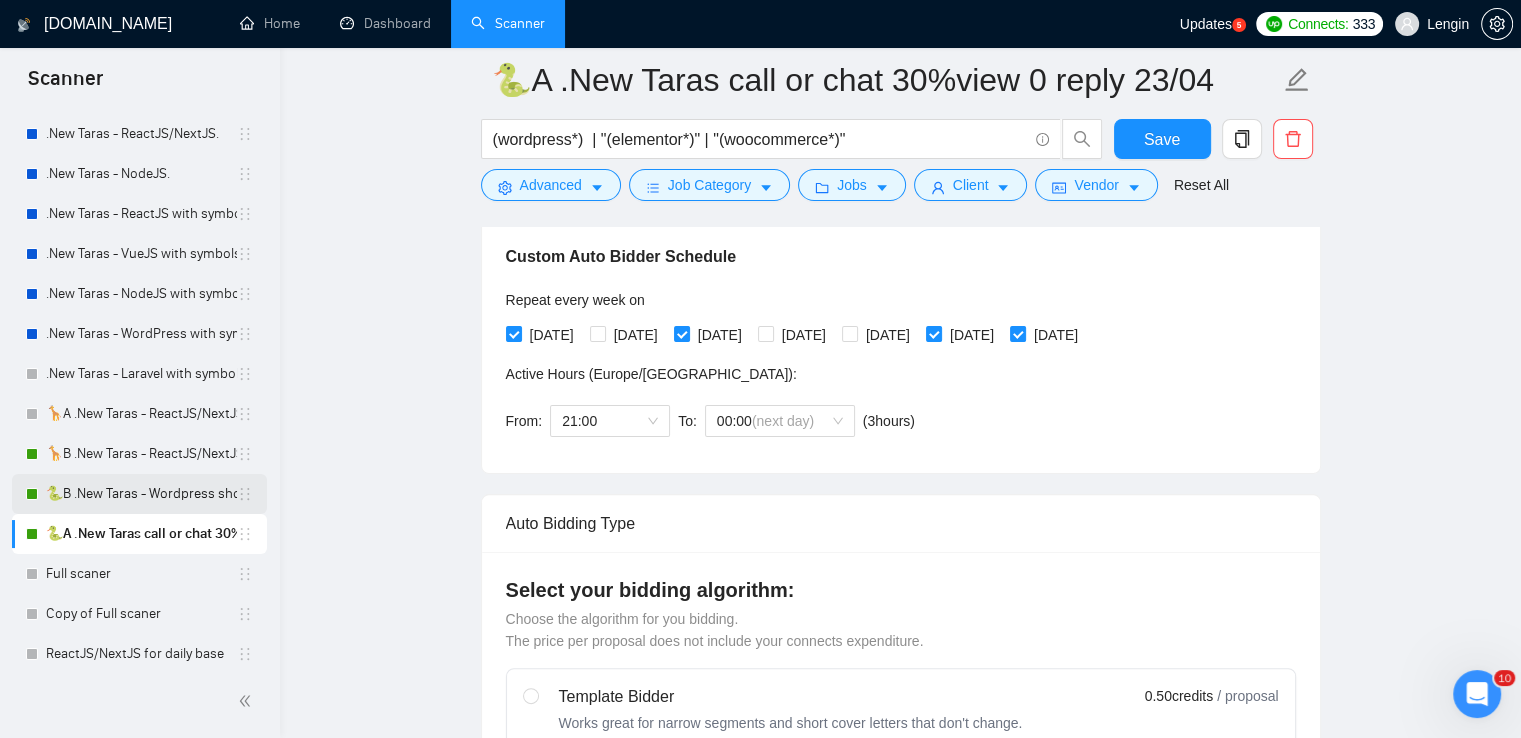 click on "🐍B .New Taras - Wordpress short 23/04" at bounding box center (141, 494) 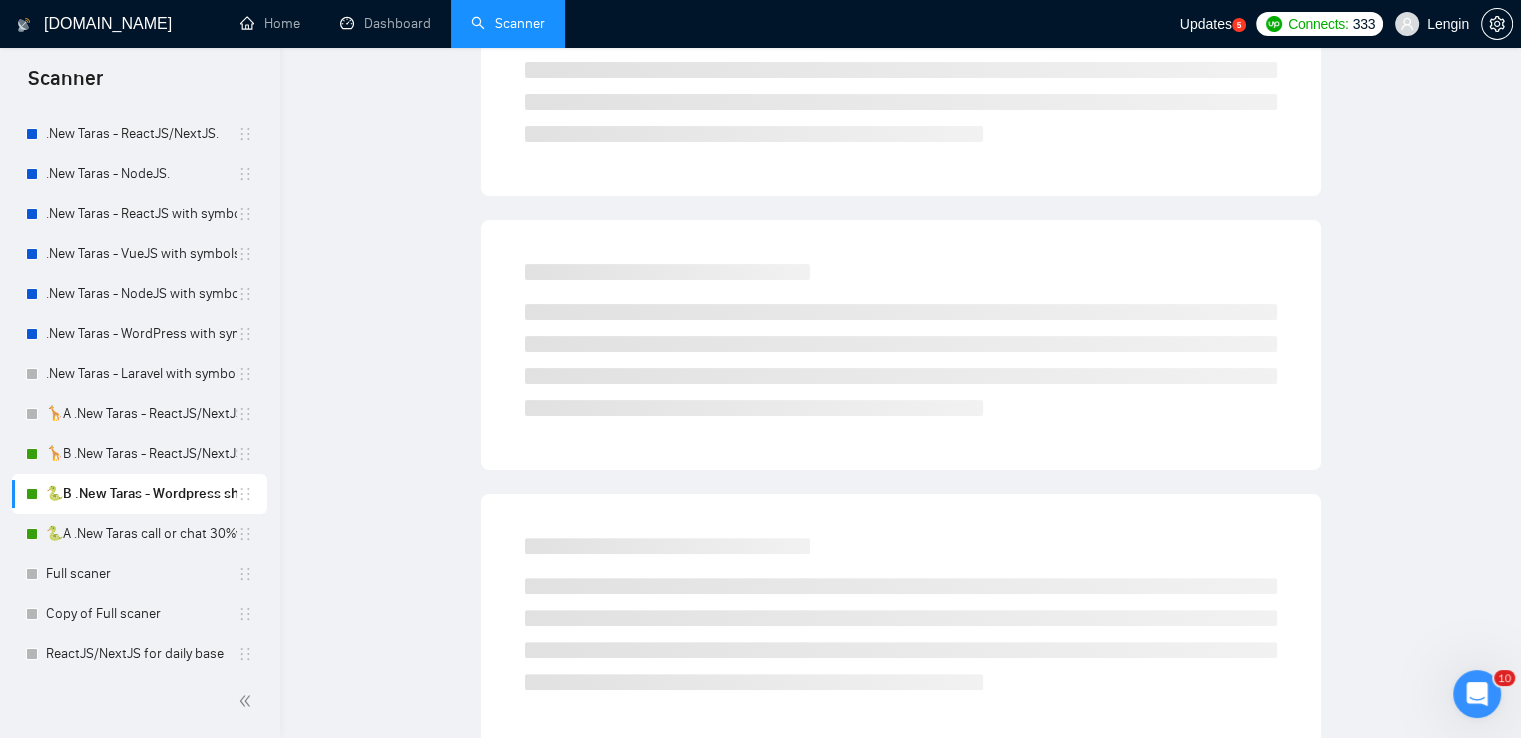 scroll, scrollTop: 0, scrollLeft: 0, axis: both 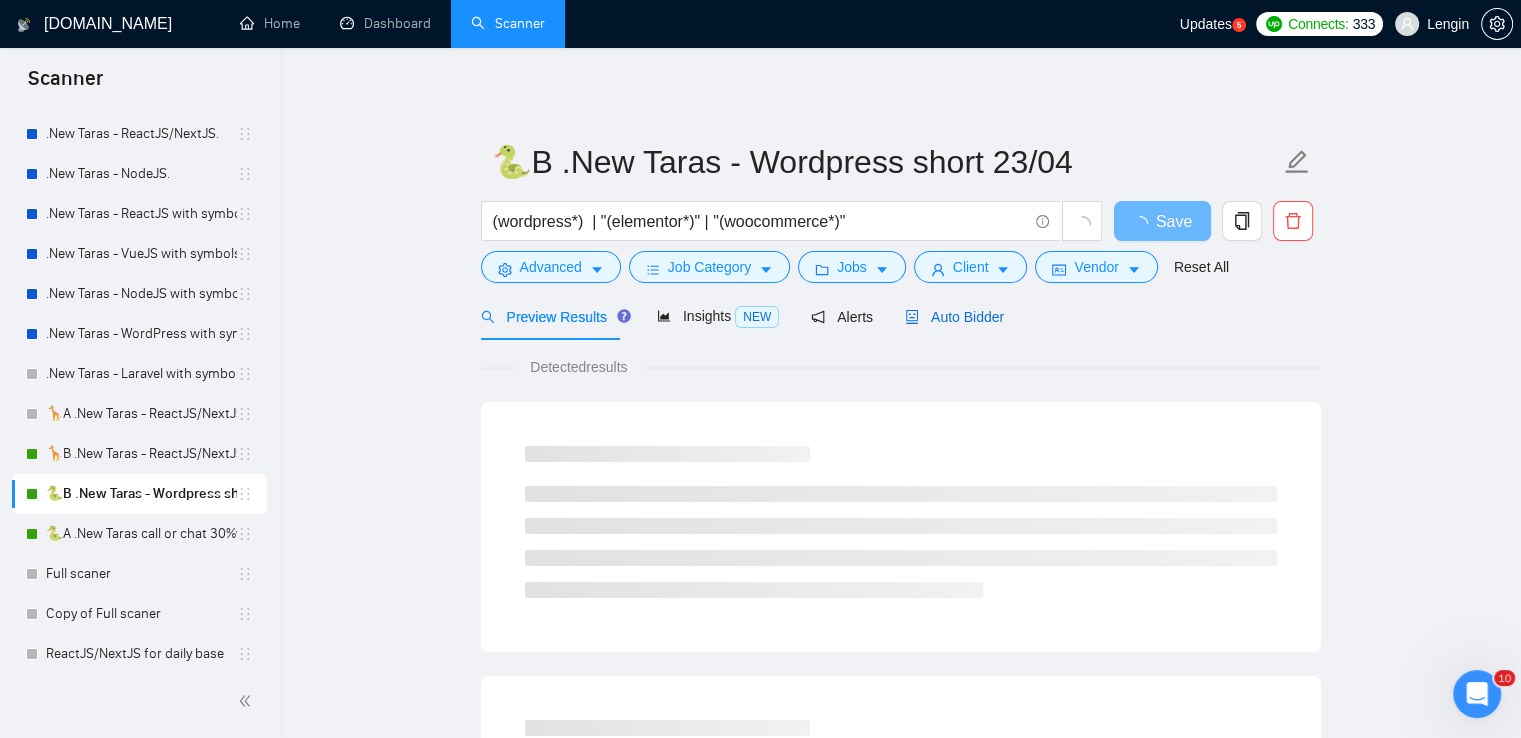 click on "Auto Bidder" at bounding box center (954, 317) 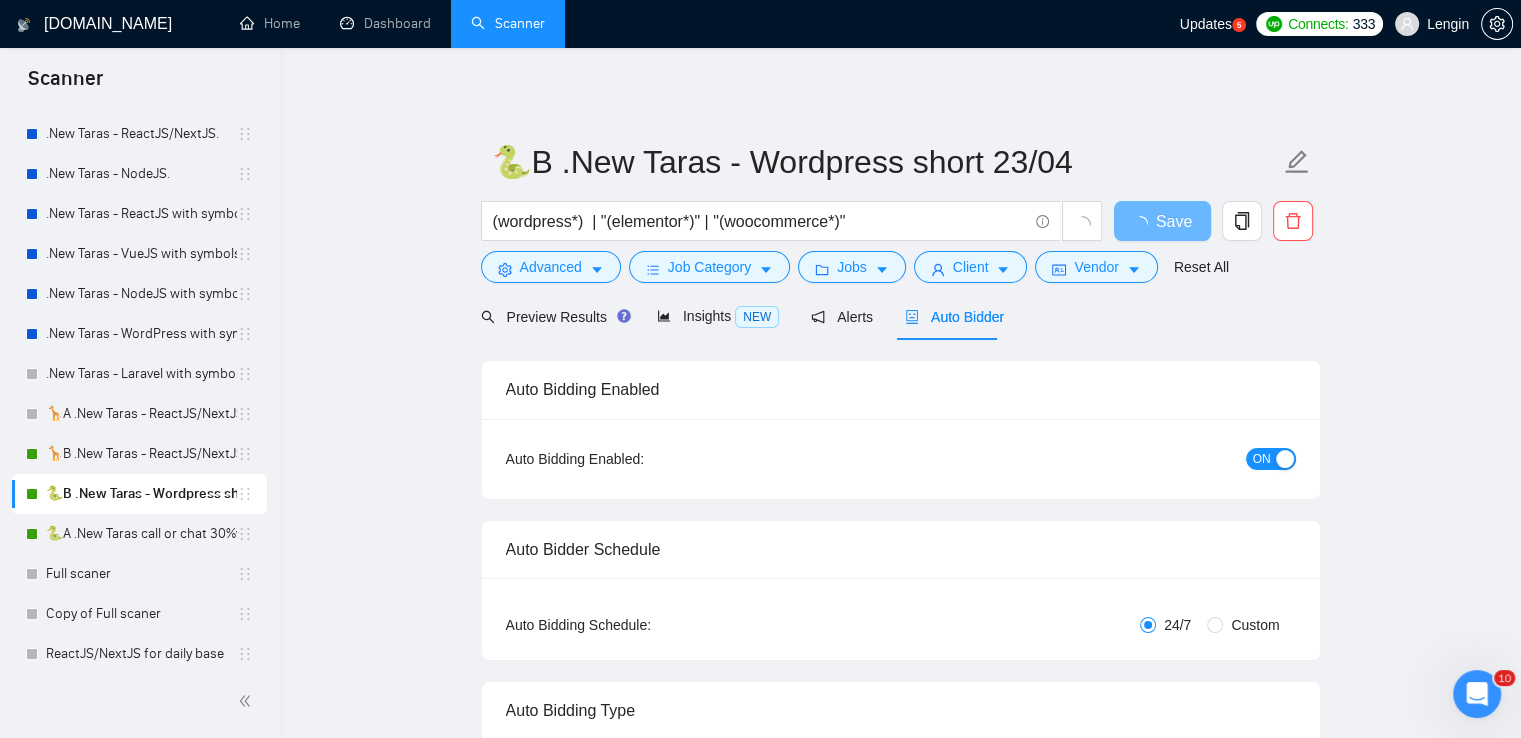 type 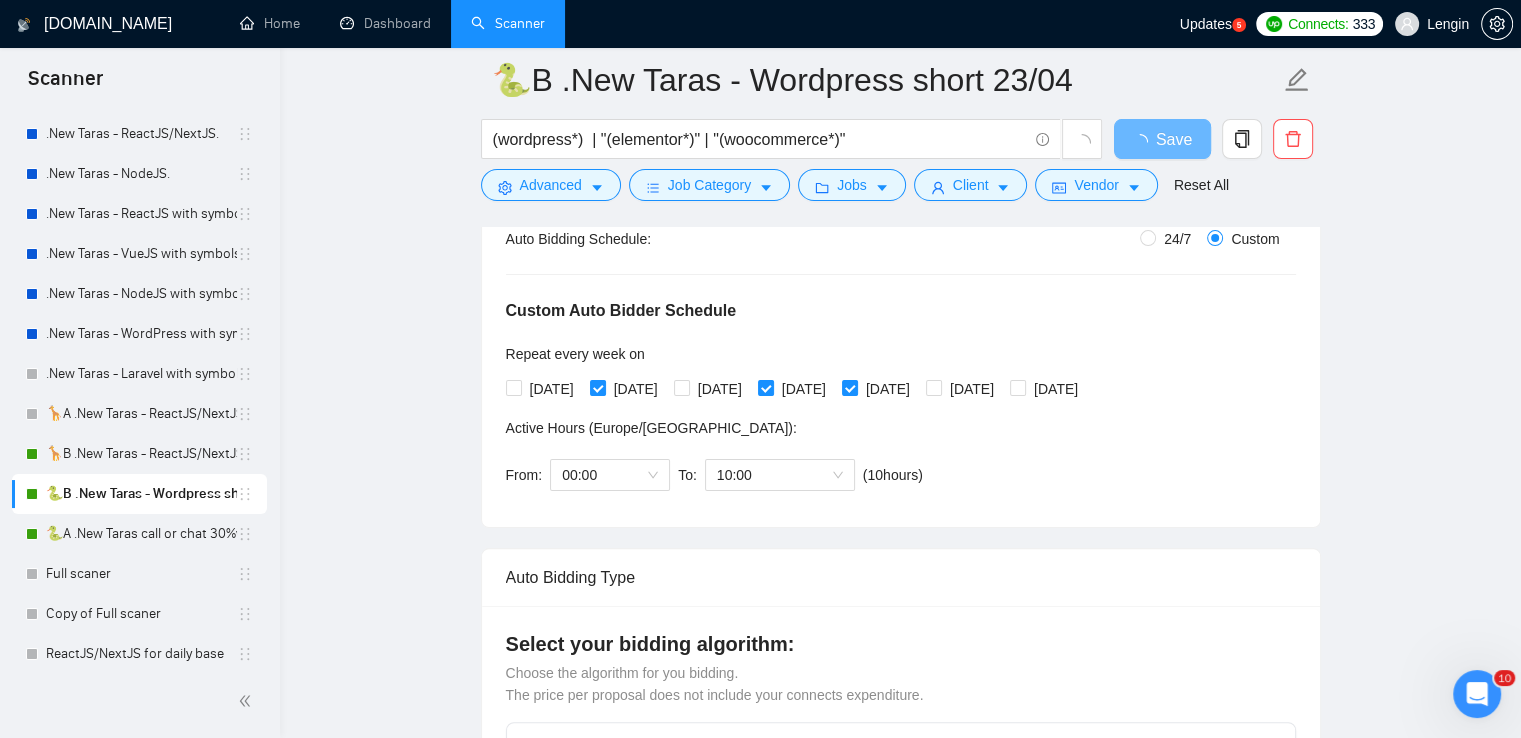 scroll, scrollTop: 404, scrollLeft: 0, axis: vertical 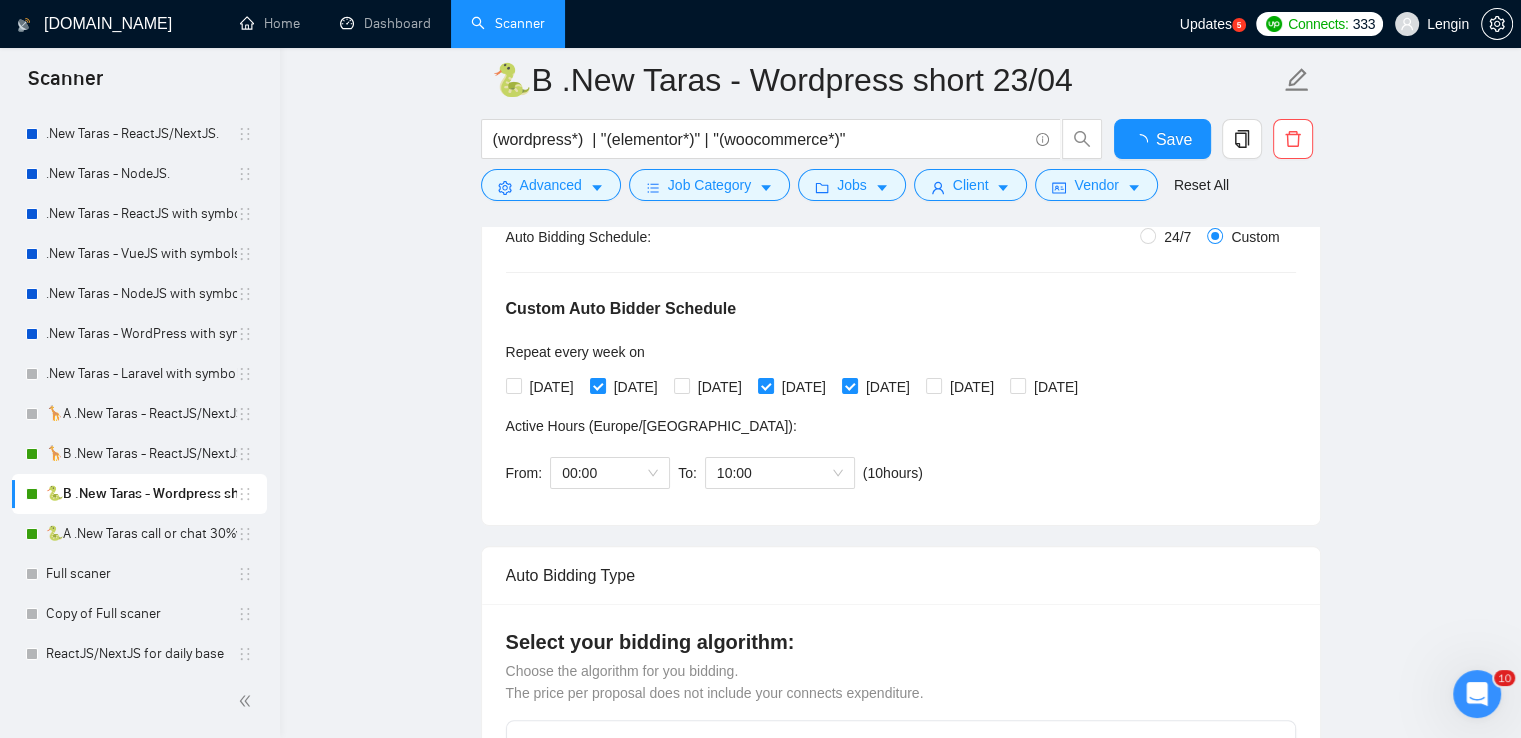 type 